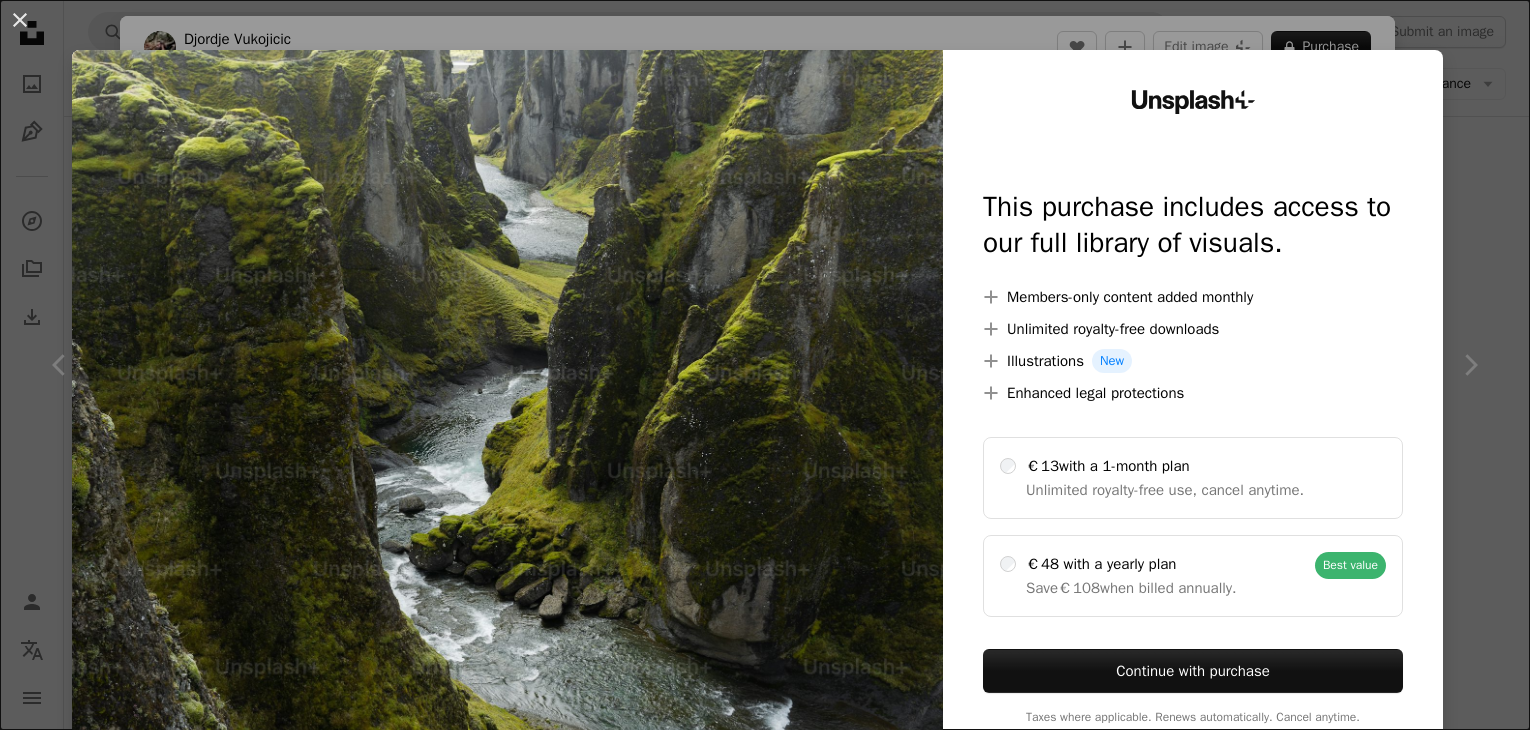 scroll, scrollTop: 7200, scrollLeft: 0, axis: vertical 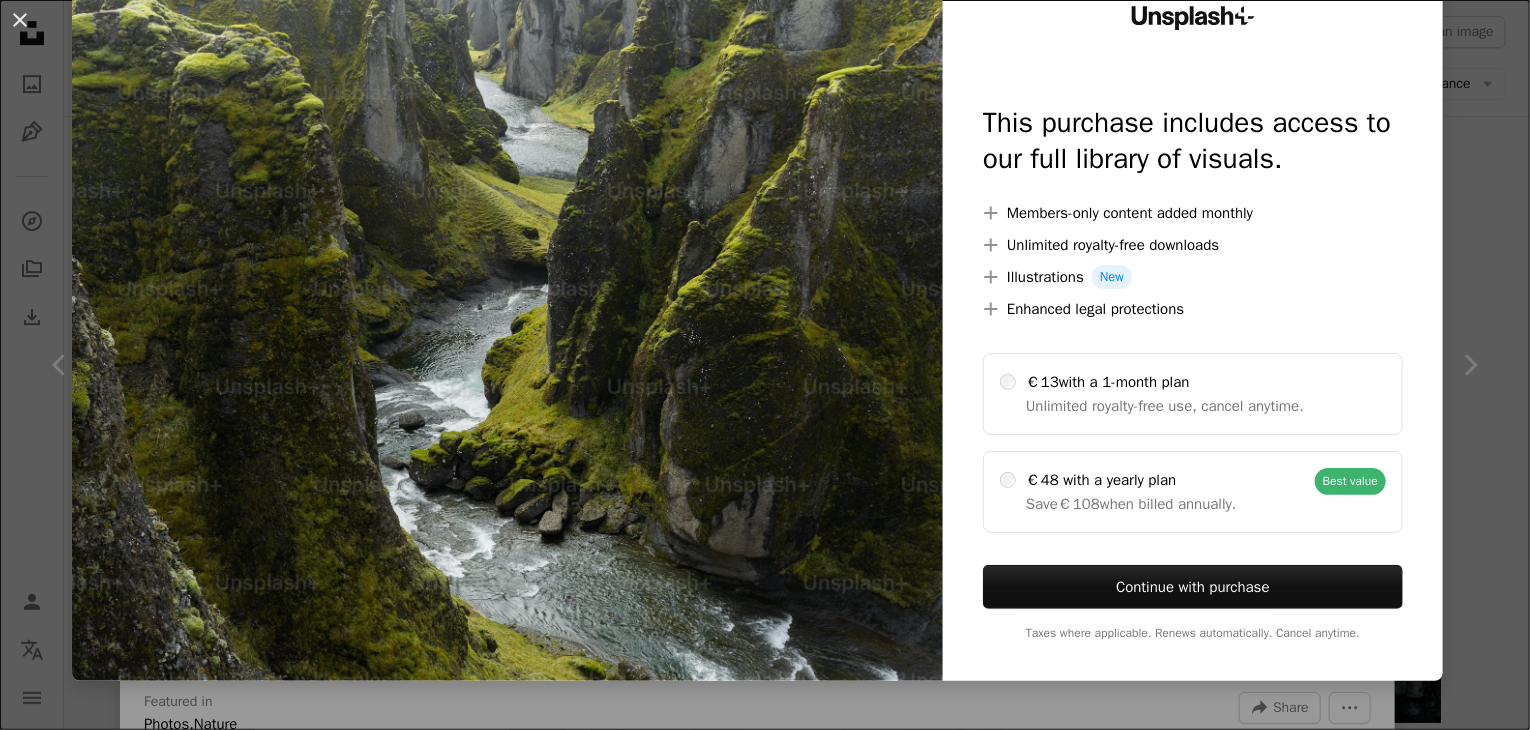 click on "An X shape Unsplash+ This purchase includes access to our full library of visuals. A plus sign Members-only content added monthly A plus sign Unlimited royalty-free downloads A plus sign Illustrations  New A plus sign Enhanced legal protections €13  with a 1-month plan Unlimited royalty-free use, cancel anytime. €48   with a yearly plan Save  €108  when billed annually. Best value Continue with purchase Taxes where applicable. Renews automatically. Cancel anytime." at bounding box center [765, 365] 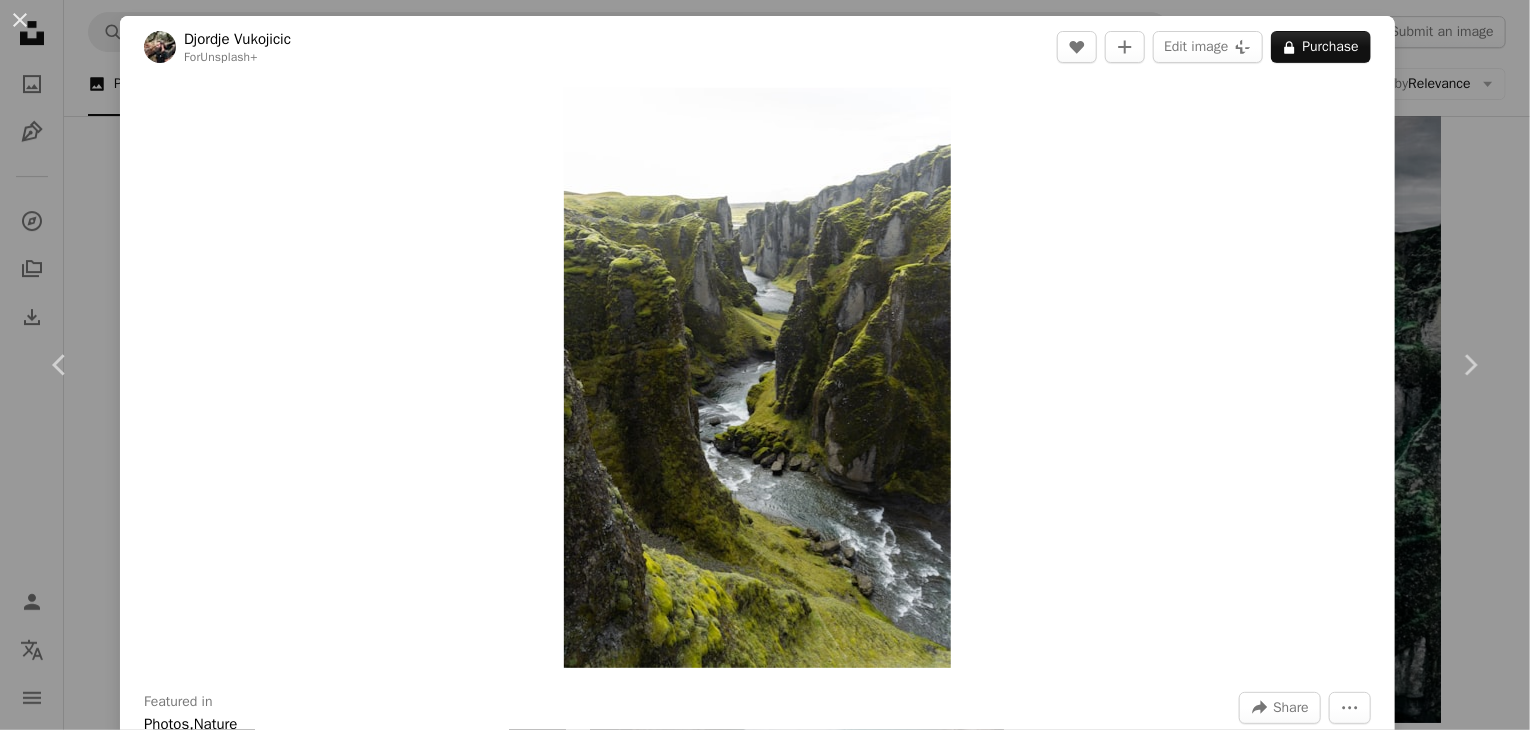 click on "An X shape Chevron left Chevron right [NAME] For Unsplash+ A heart A plus sign Edit image Plus sign for Unsplash+ A lock Purchase Zoom in Featured in Photos , Nature A forward-right arrow Share More Actions A map marker Iceland Calendar outlined Published on August 23, 2023 Camera SONY, ILCE-7RM3 Safety Licensed under the Unsplash+ License wallpaper grass river iceland scenery nature background green nature outdoors view valley greenery canyon landscape nature landscape photography Free pictures From this series Plus sign for Unsplash+ Plus sign for Unsplash+ Related images Plus sign for Unsplash+ A heart A plus sign [NAME] For Unsplash+ A lock Purchase Plus sign for Unsplash+ A heart A plus sign Getty Images For Unsplash+ A lock Purchase Plus sign for Unsplash+ A heart A plus sign [NAME] For Unsplash+ A lock Purchase Plus sign for Unsplash+ A heart A plus sign [NAME] For Unsplash+ A lock Purchase Plus sign for Unsplash+ A heart A plus sign [NAME]" at bounding box center (765, 365) 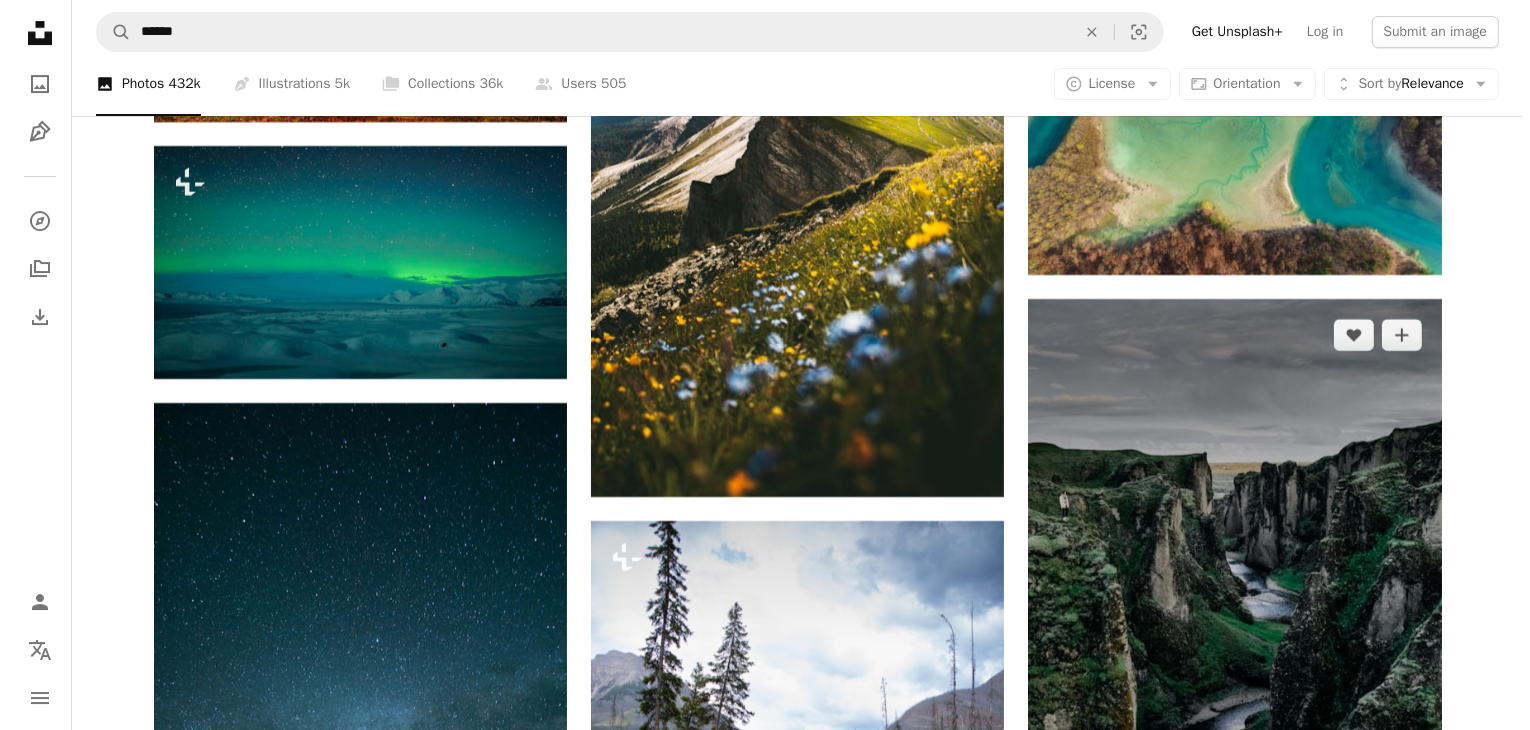scroll, scrollTop: 7200, scrollLeft: 0, axis: vertical 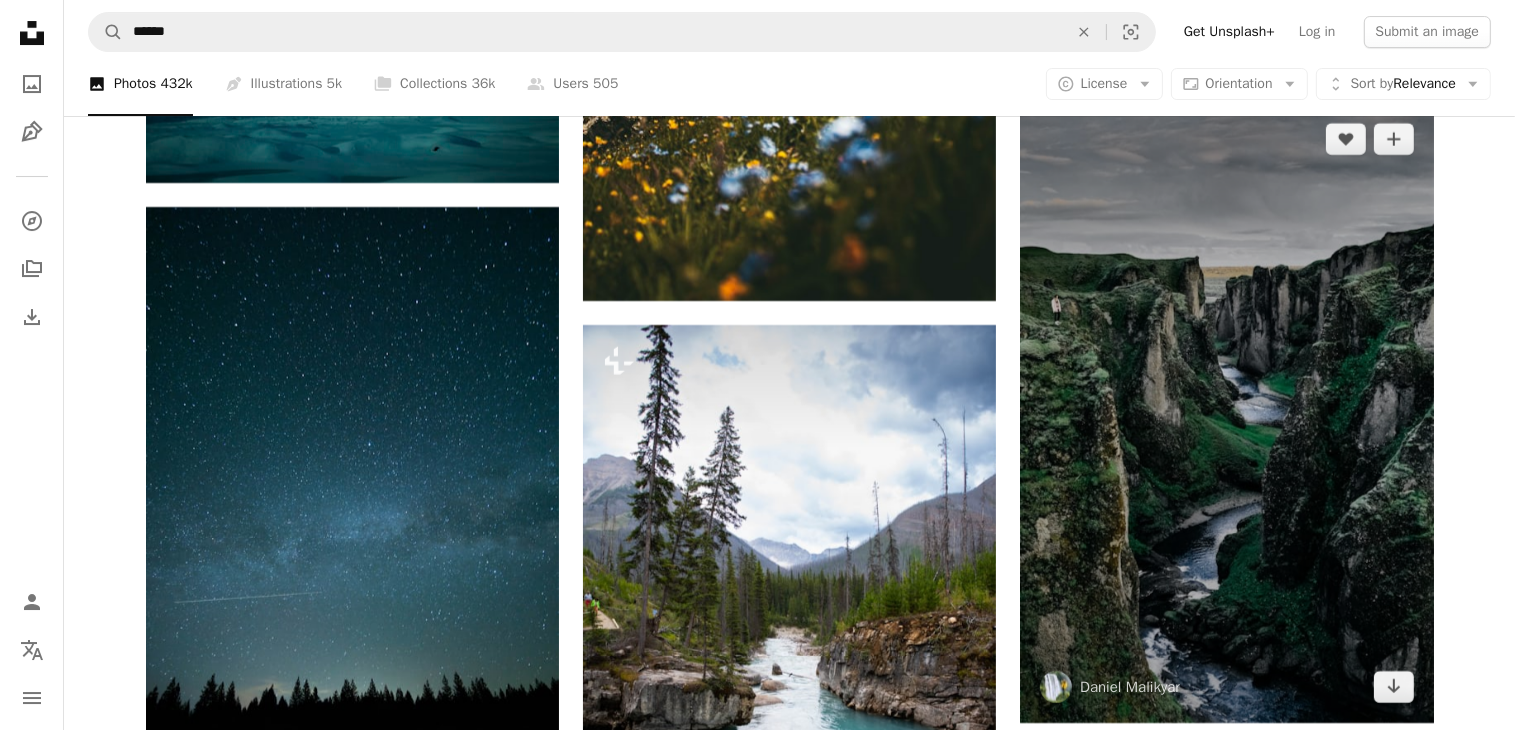 click at bounding box center [1226, 413] 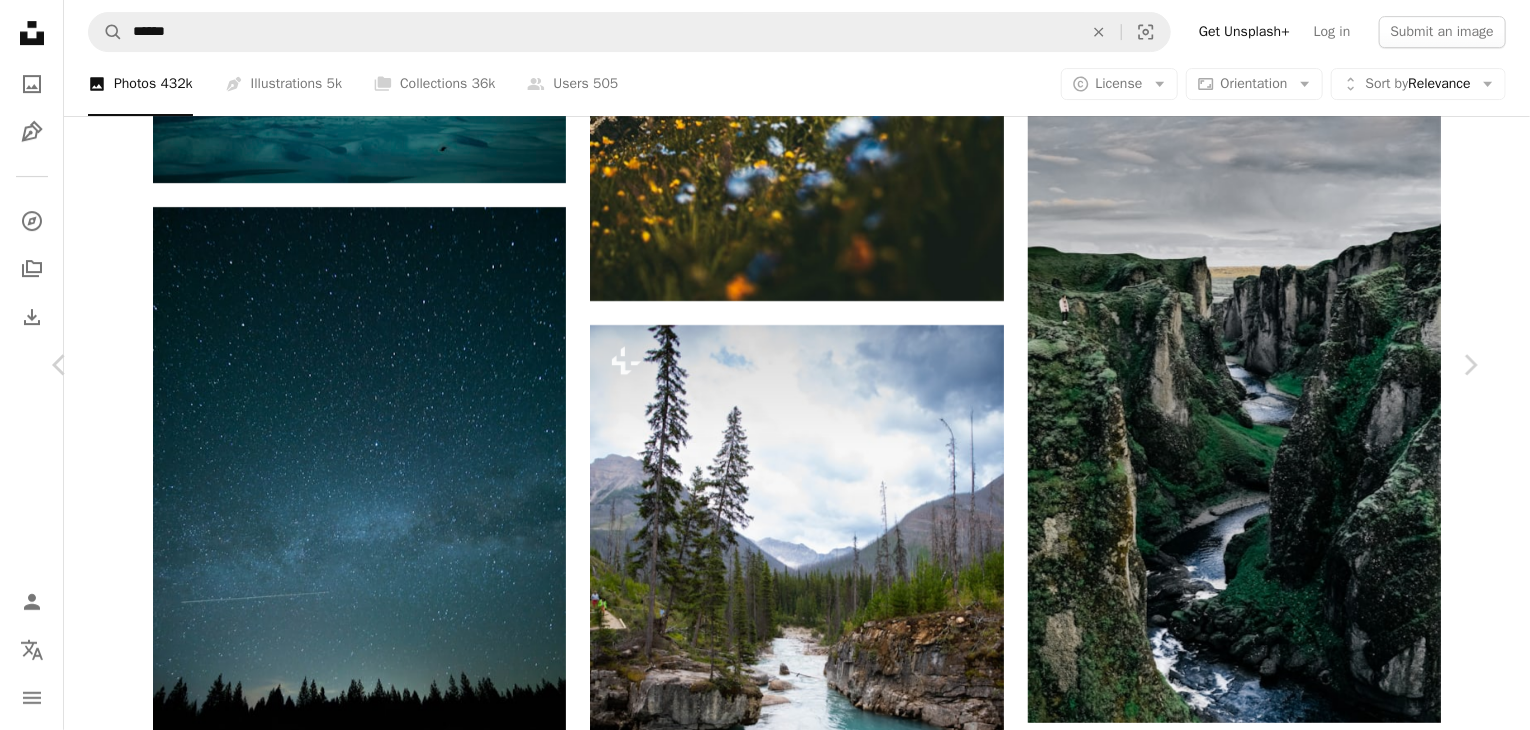 scroll, scrollTop: 1300, scrollLeft: 0, axis: vertical 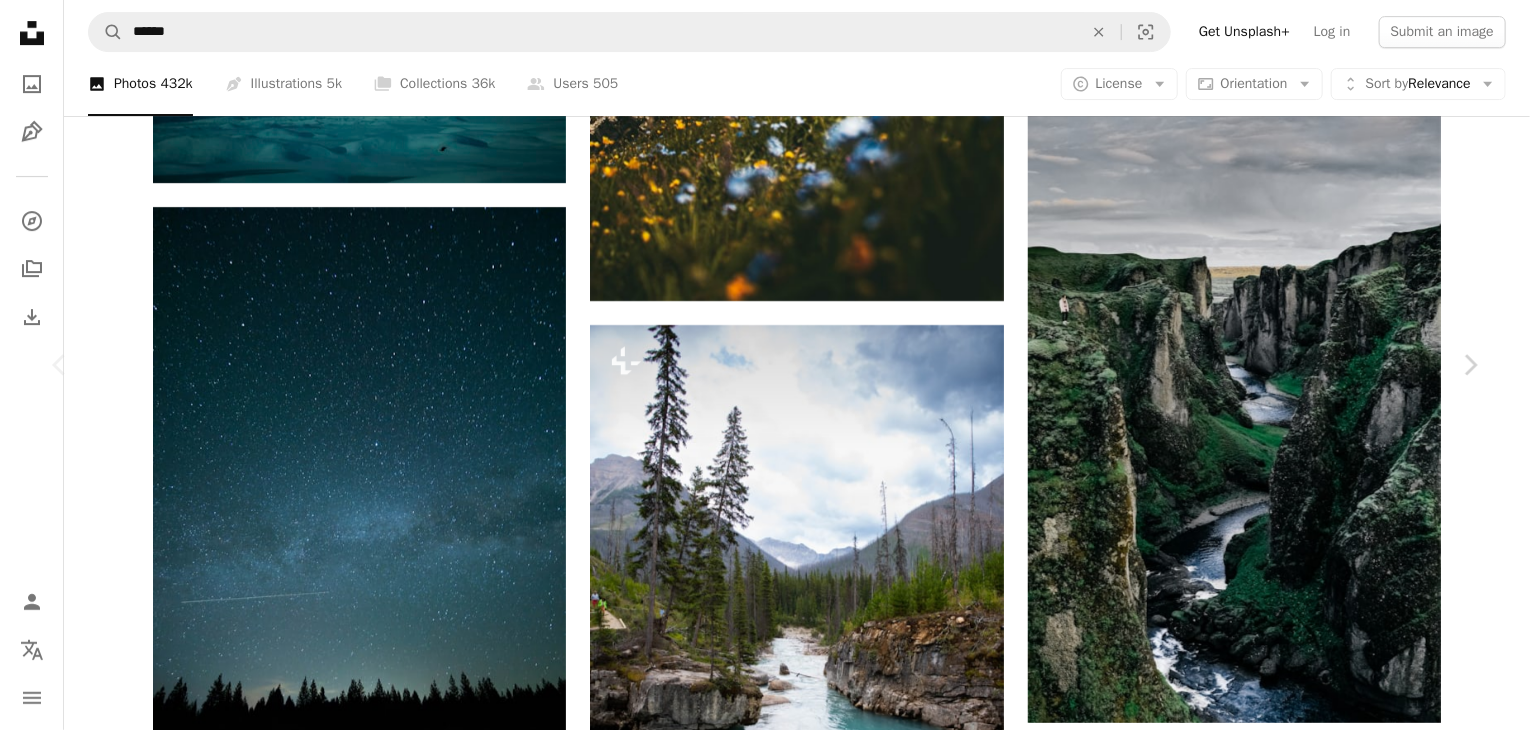 click on "Download free" at bounding box center [1281, 4247] 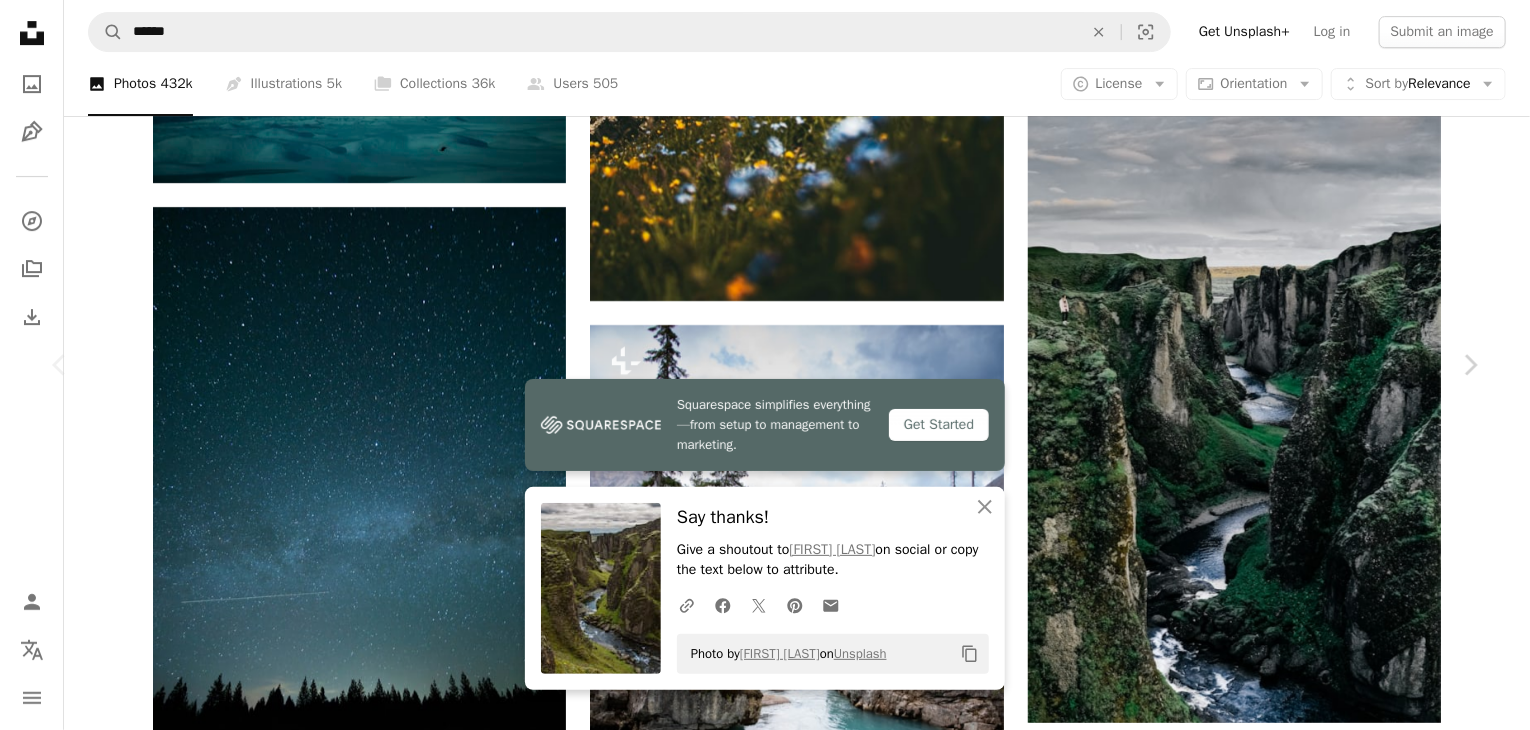 click on "Zoom in" at bounding box center [757, 4578] 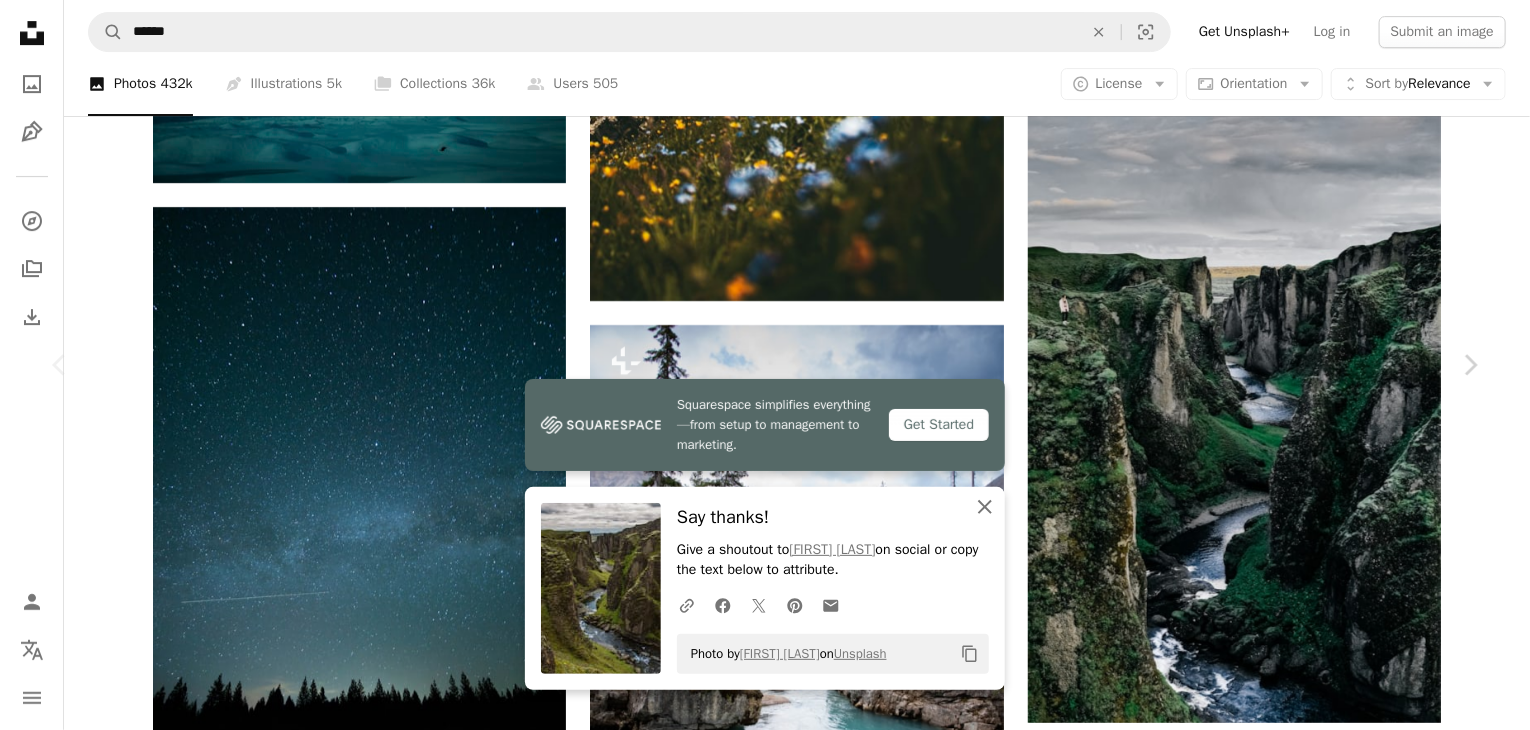 click 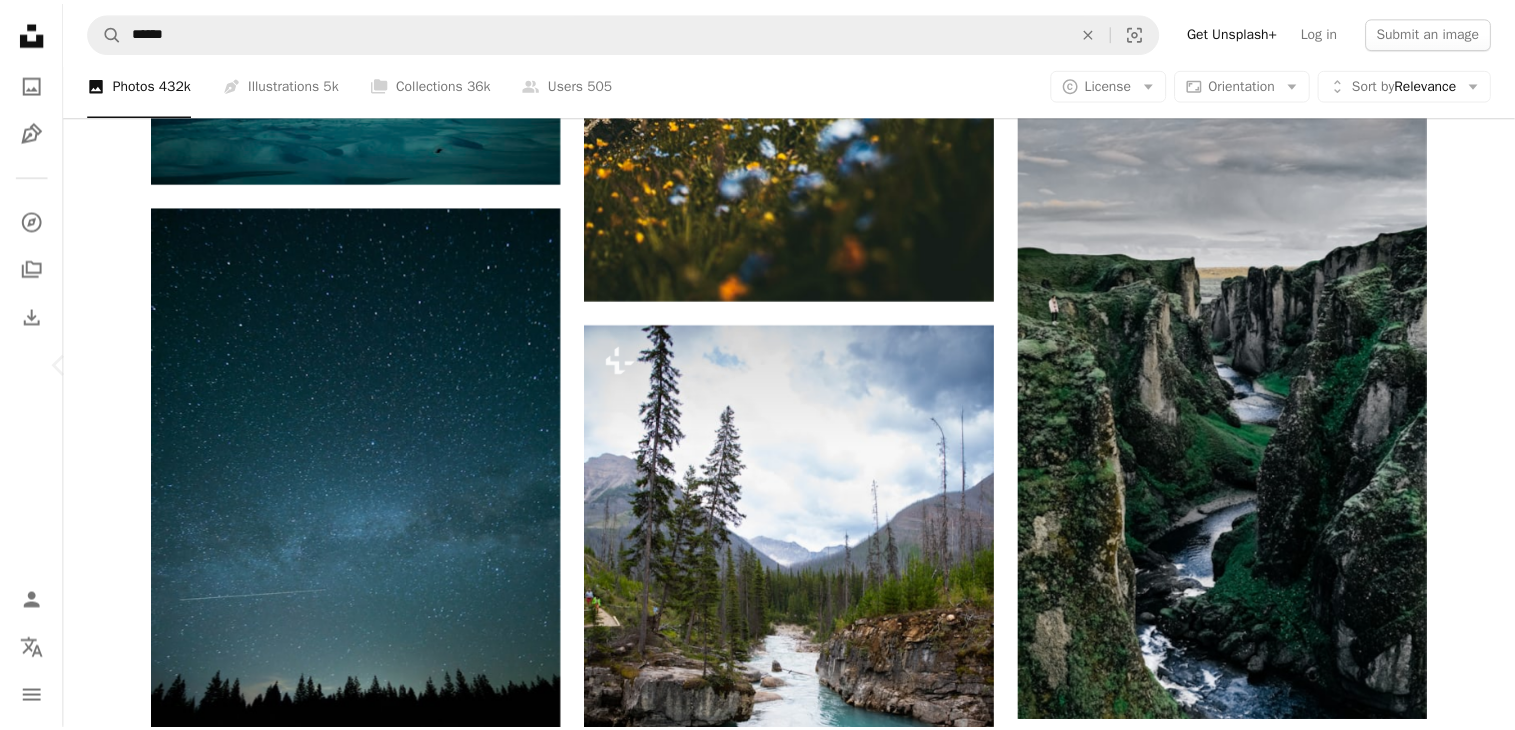 scroll, scrollTop: 5300, scrollLeft: 0, axis: vertical 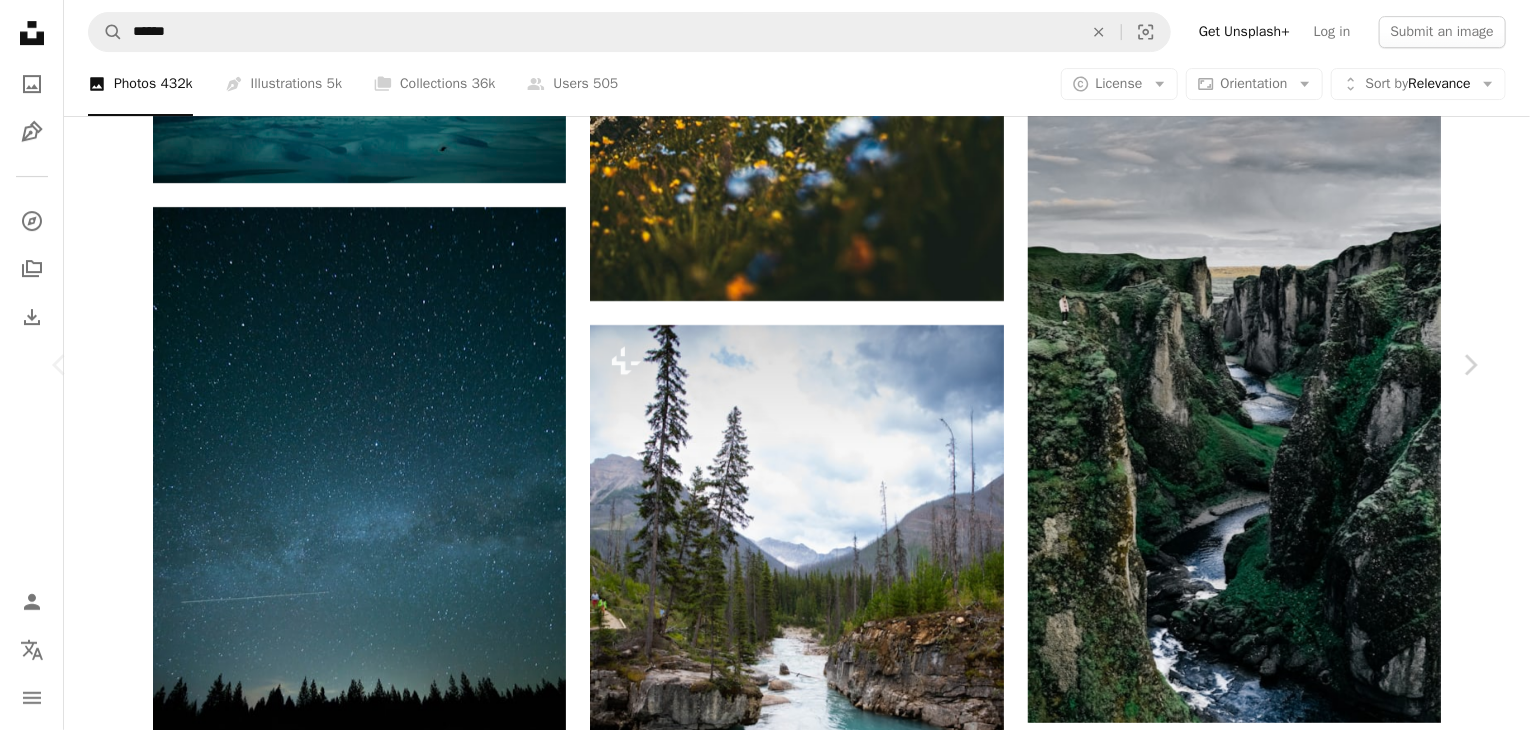 click on "An X shape Chevron left Chevron right [NAME] nisi_bisi_ A heart A plus sign Edit image Plus sign for Unsplash+ Download free Chevron down Zoom in Views 38,823 Downloads 306 A forward-right arrow Share Info icon Info More Actions A map marker Fjaðrárgljúfur, Kirkjubæjarklaustur, Island Calendar outlined Published on November 4, 2021 Camera Canon, EOS 1100D Safety Free to use under the Unsplash License canyon iceland landscape grey scenery island outdoors valley cliff plateau Free images Browse premium related images on iStock | Save 20% with code UNSPLASH20 View more on iStock ↗ Related images A heart A plus sign [NAME] Available for hire A checkmark inside of a circle Arrow pointing down A heart A plus sign [NAME] Available for hire A checkmark inside of a circle Arrow pointing down A heart A plus sign [NAME] Available for hire A checkmark inside of a circle Arrow pointing down A heart A plus sign [NAME] Arrow pointing down A heart A plus sign [NAME] A heart [NAME]" at bounding box center [765, 4565] 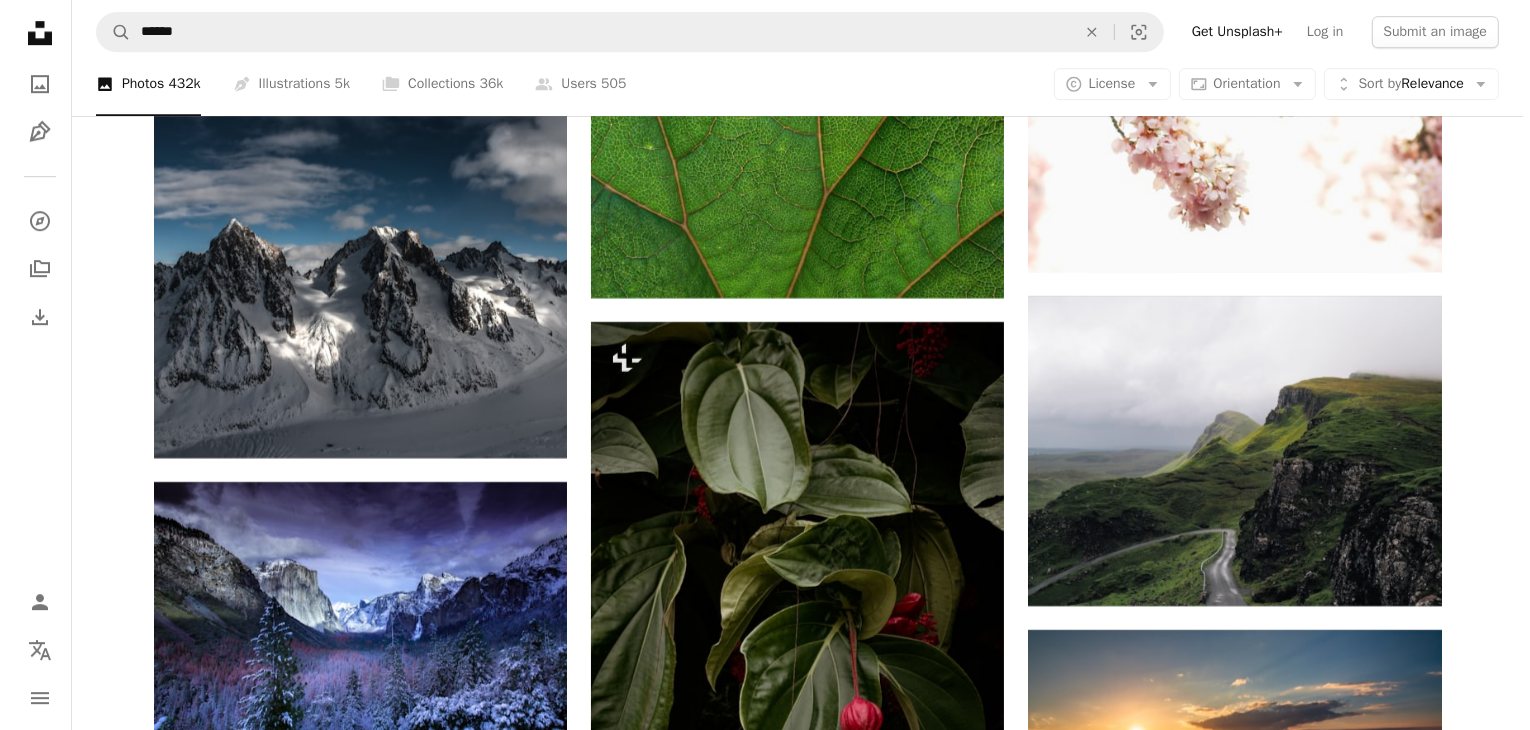 scroll, scrollTop: 14100, scrollLeft: 0, axis: vertical 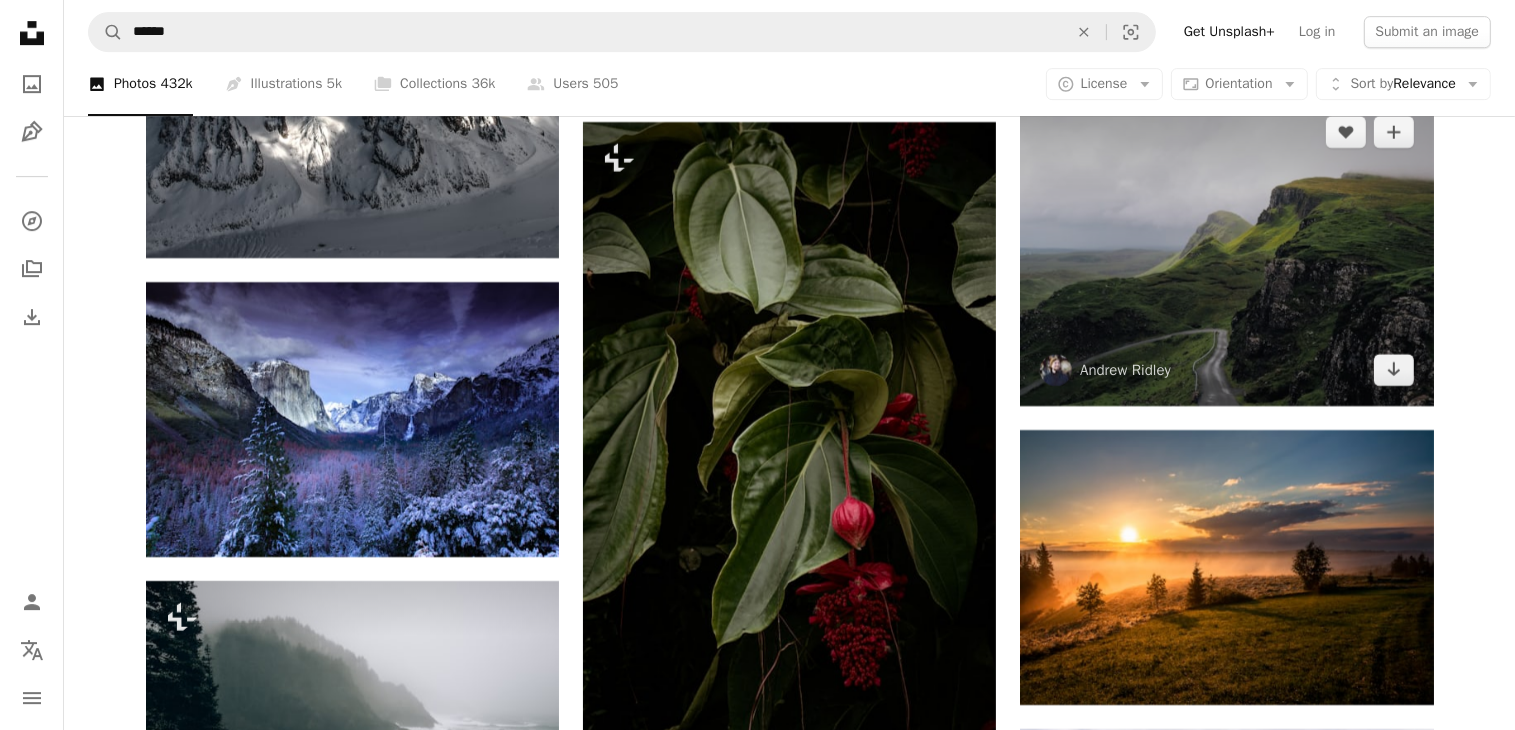 click at bounding box center [1226, 251] 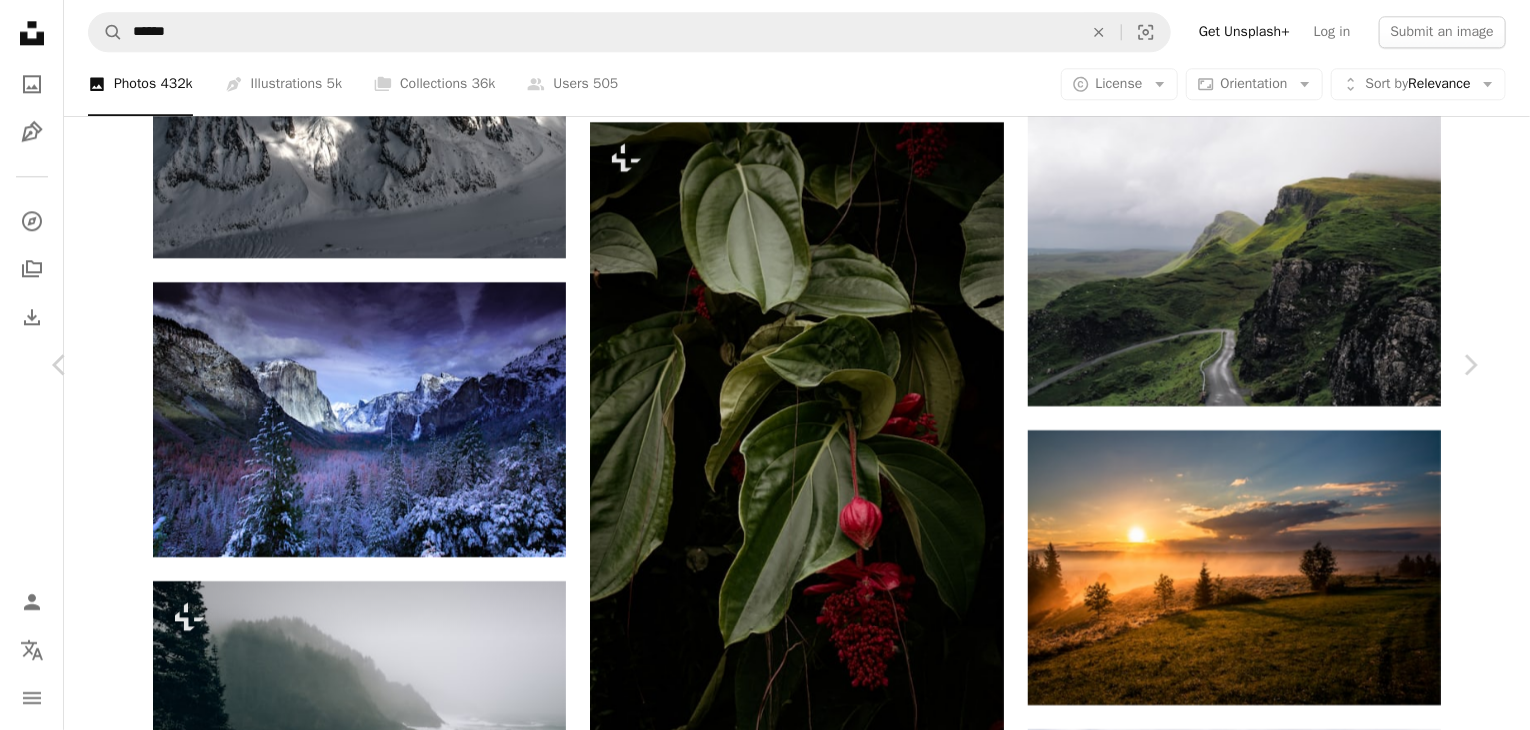 scroll, scrollTop: 1200, scrollLeft: 0, axis: vertical 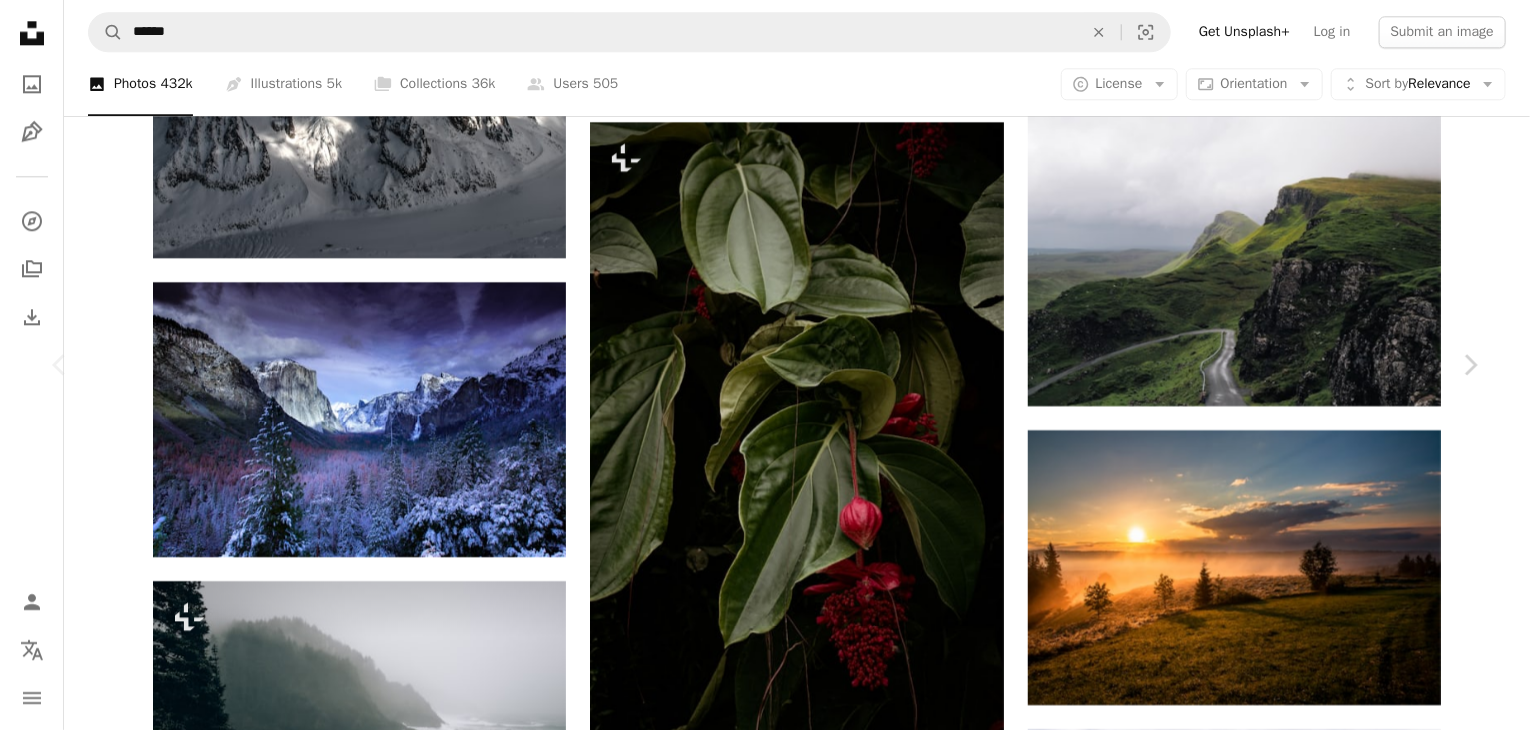 click on "Download free" at bounding box center (1281, 5379) 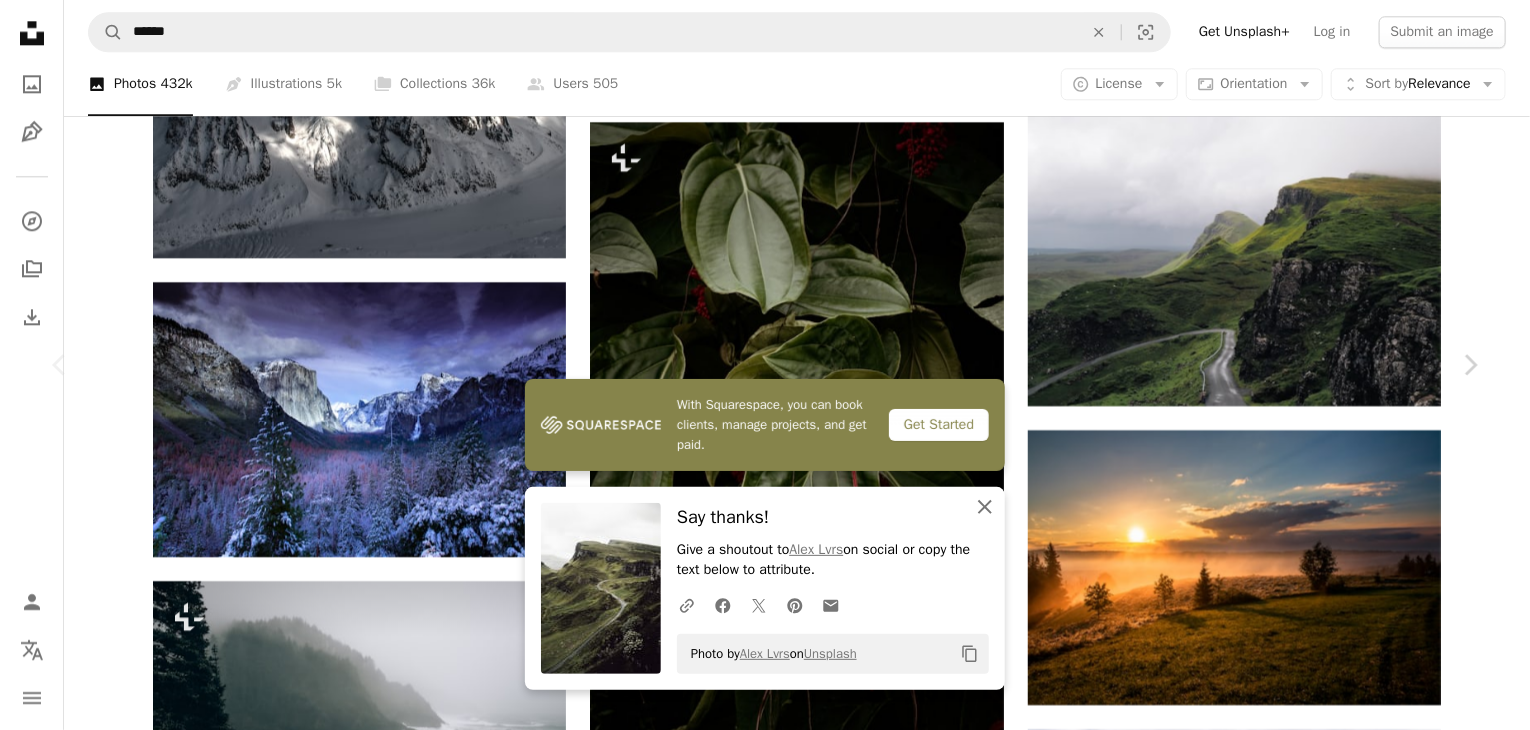 click on "An X shape" 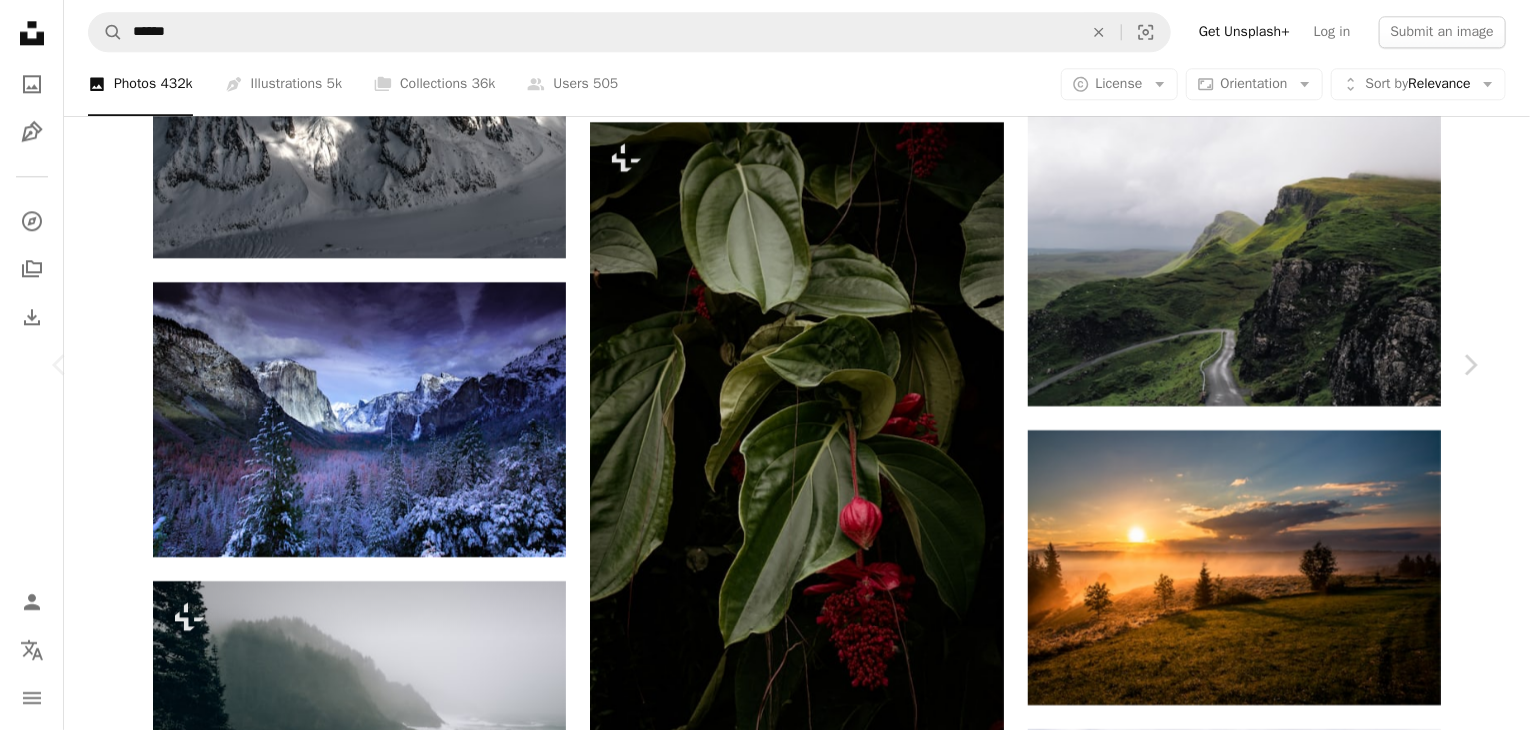 scroll, scrollTop: 5900, scrollLeft: 0, axis: vertical 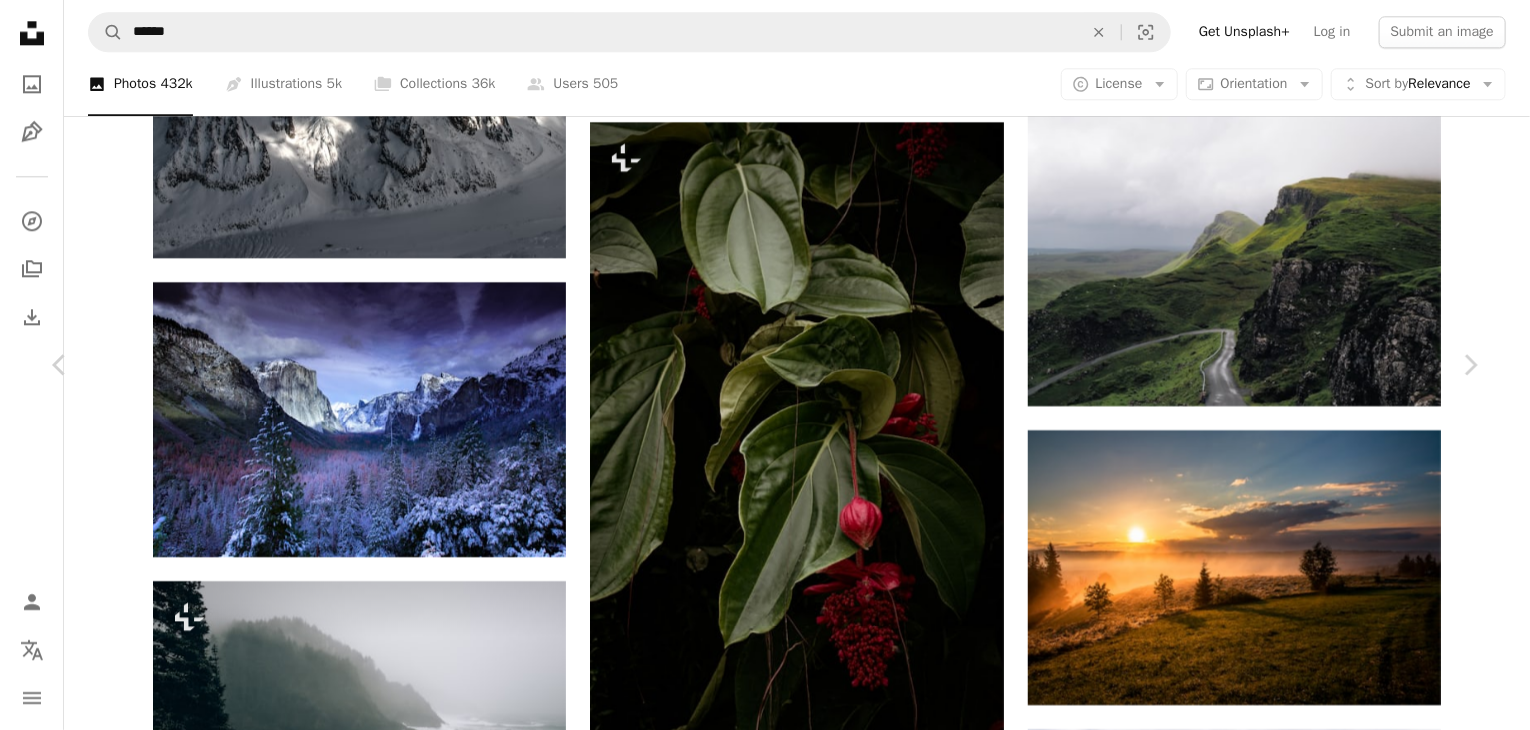 click on "Download free" at bounding box center [1281, 5379] 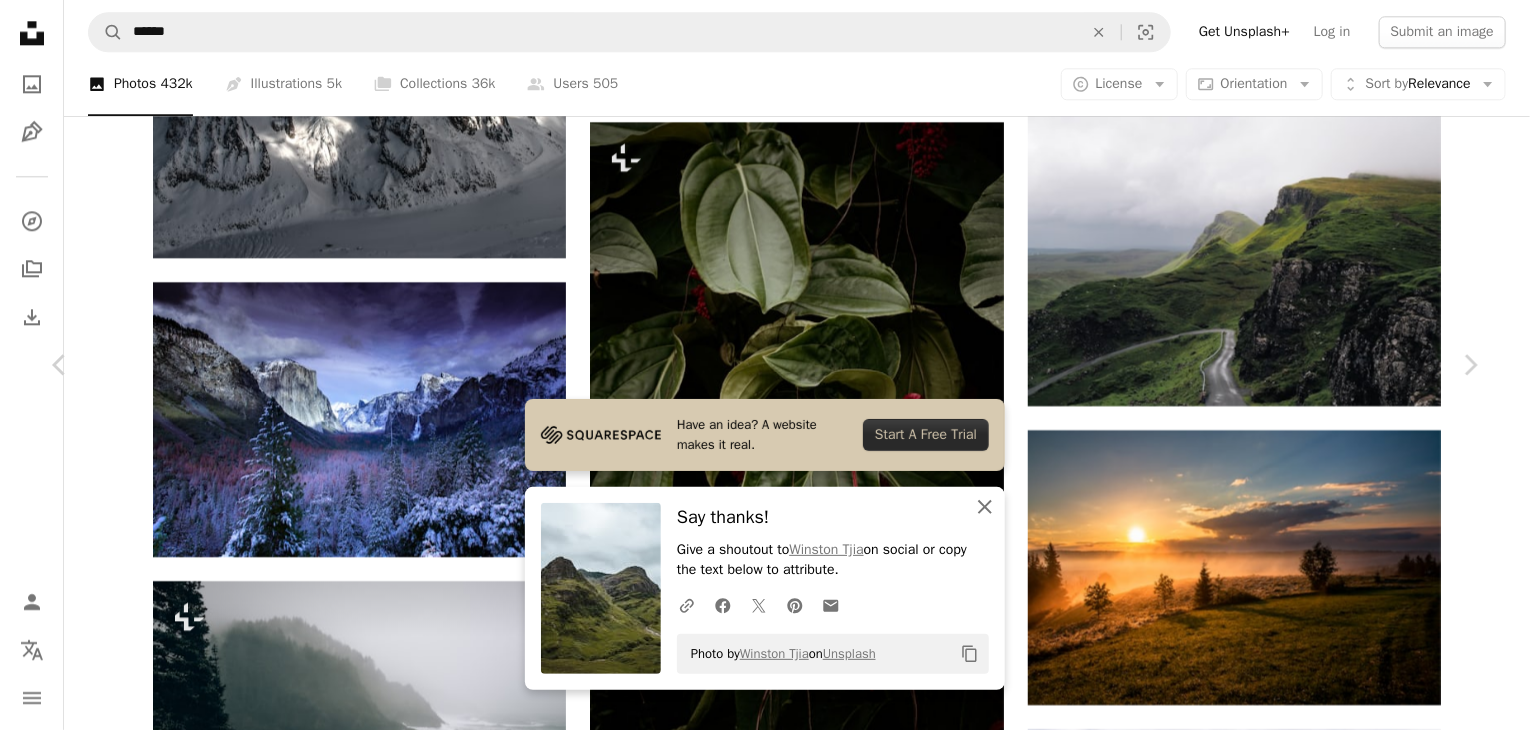 click 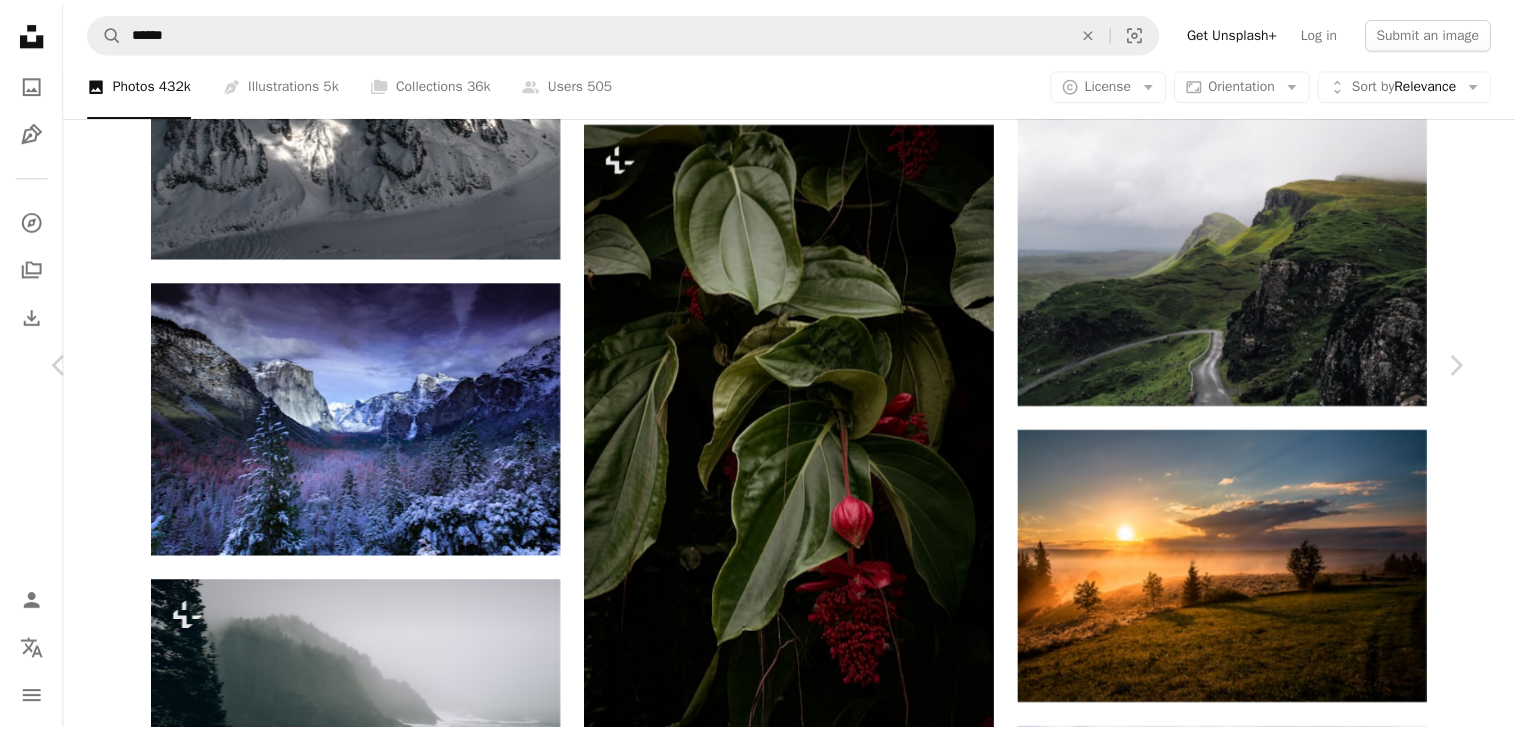 scroll, scrollTop: 3000, scrollLeft: 0, axis: vertical 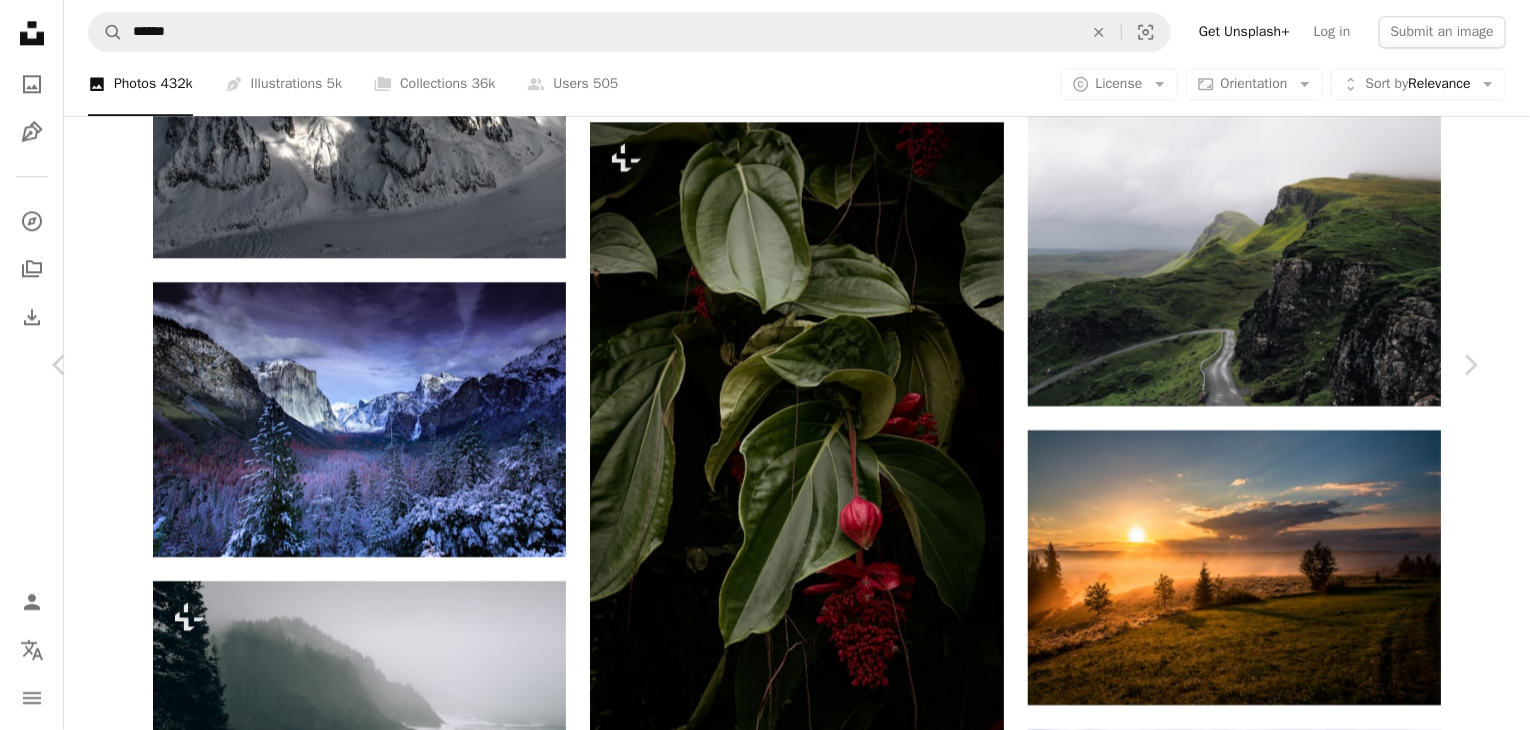 click on "A map marker [REGION], [COUNTRY], [COUNTRY] Calendar outlined Published on February 7, 2024 Camera SONY, ILCE-7M4 Safety Free to use under the Unsplash License wallpaper travel 1,000,000+ Free Images street nature background [COUNTRY] street photography travel photography sony [REGION] sony a7 iv sigma lens land grey grass scenery field rock outdoors Free images Browse premium related images on iStock | Save 20% with code UNSPLASH20 View more on iStock ↗ Related images A heart A plus sign [USERNAME] Available for hire A checkmark inside of a circle Arrow pointing down Plus sign for Unsplash+ A heart A plus sign [USERNAME] For Unsplash+ A lock Purchase A heart A plus sign [USERNAME] Arrow pointing down A heart A plus sign" at bounding box center [765, 5697] 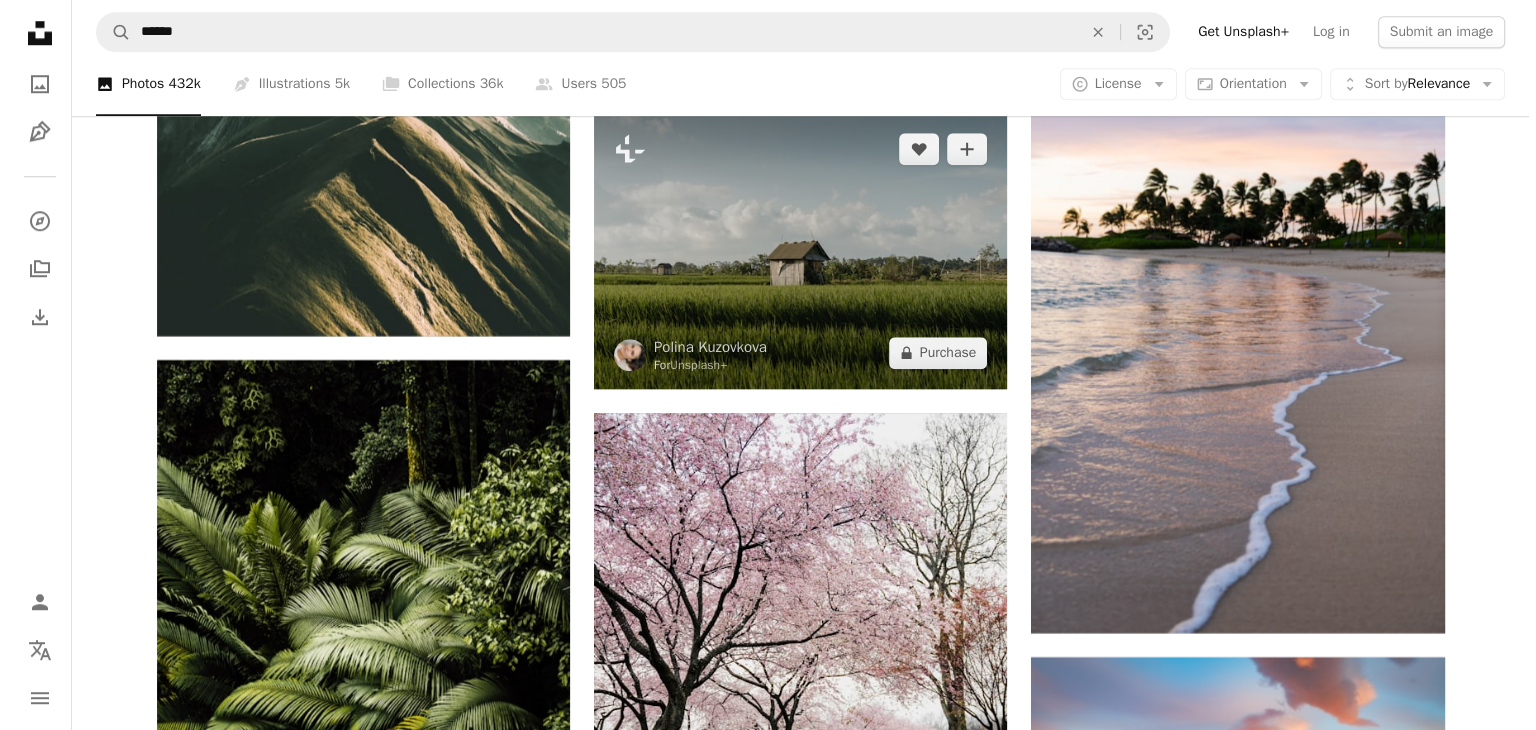 scroll, scrollTop: 32100, scrollLeft: 0, axis: vertical 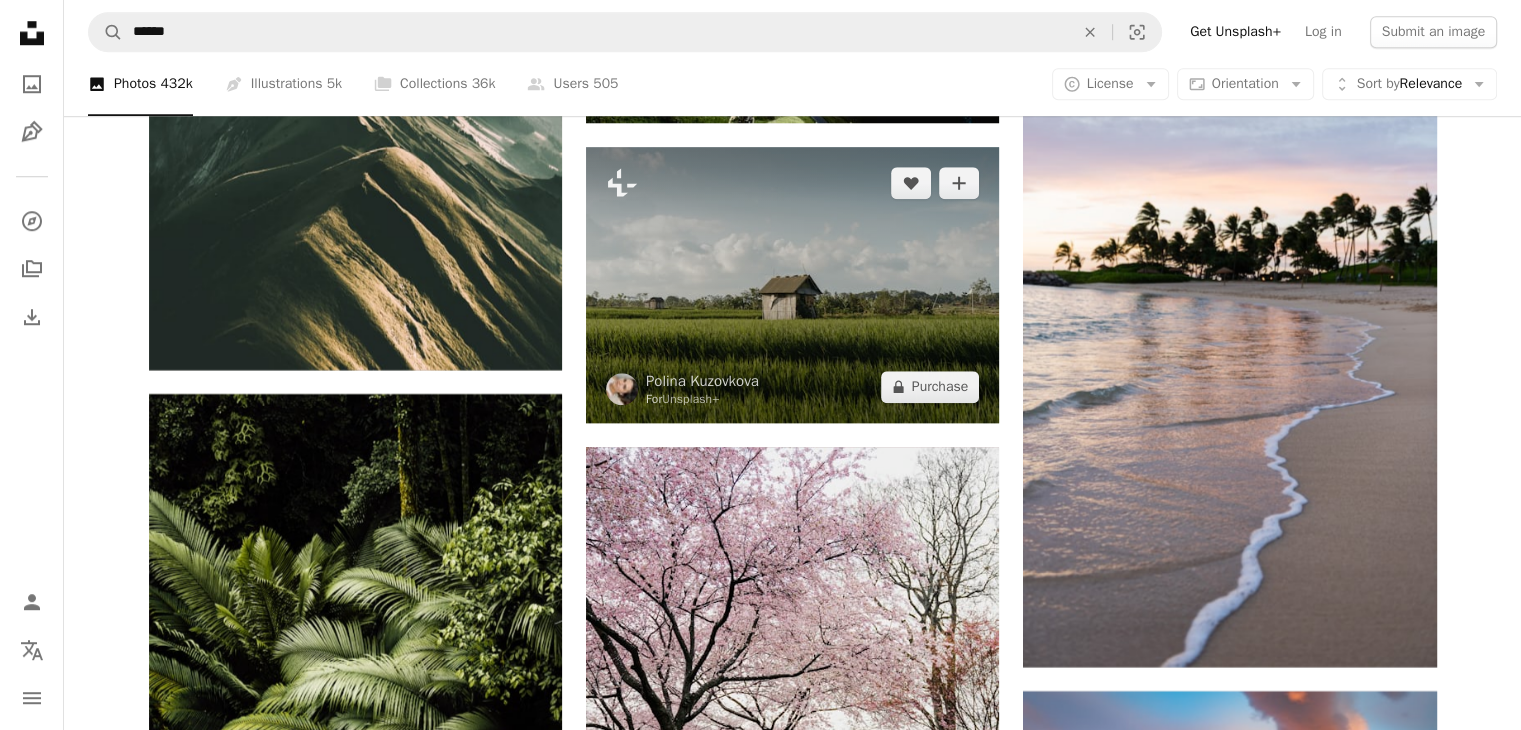click at bounding box center [792, 284] 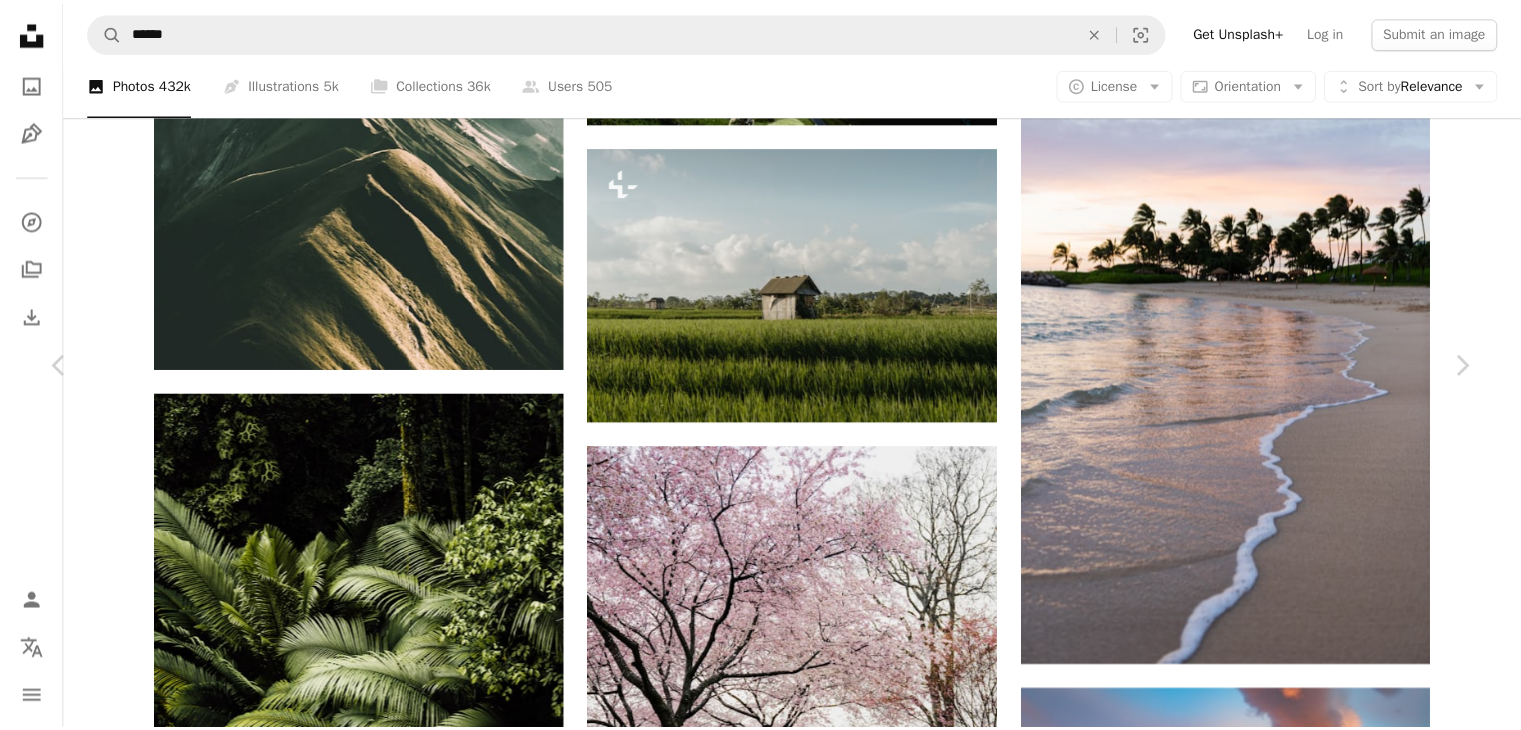 scroll, scrollTop: 1224, scrollLeft: 0, axis: vertical 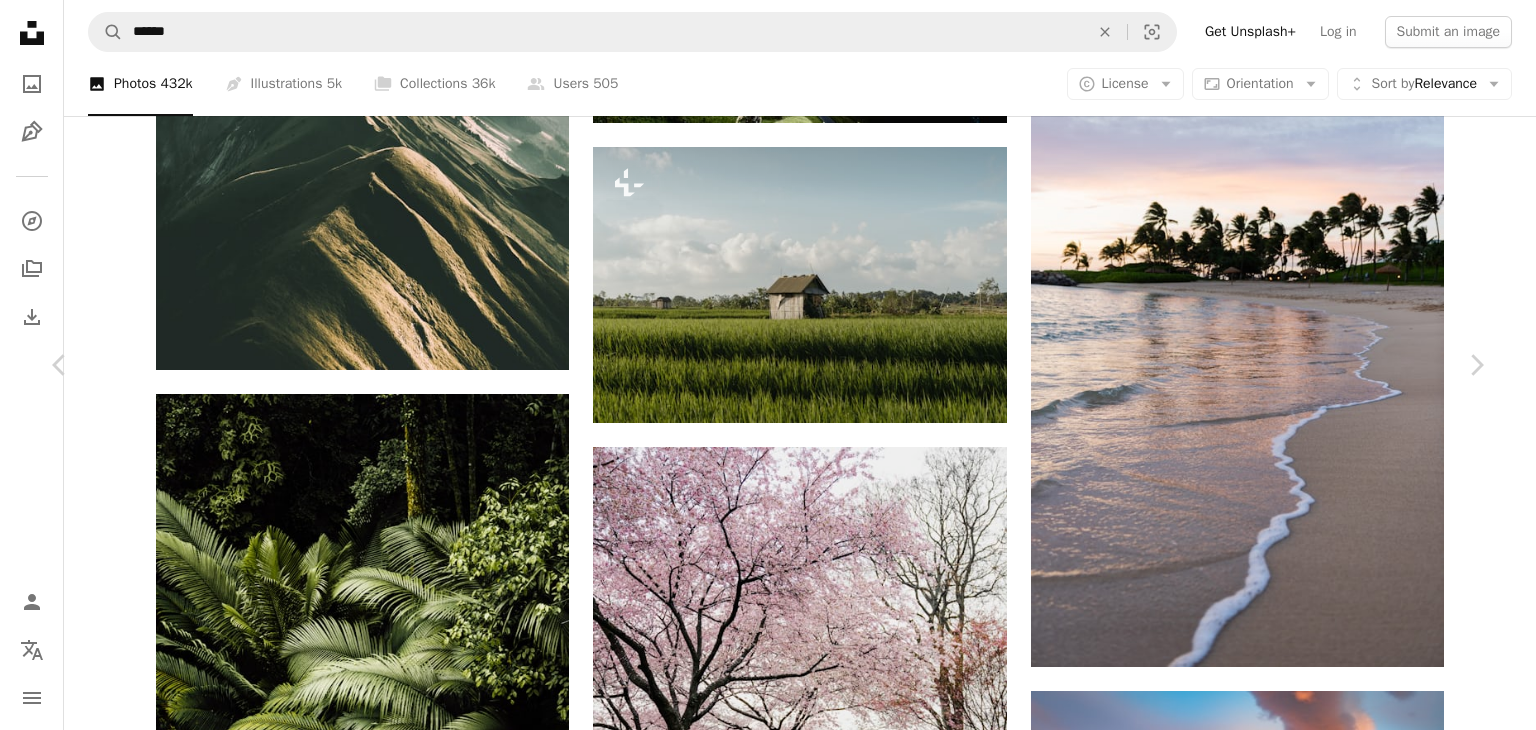 click on "A map marker [COUNTRY] Calendar outlined Published on July 24, 2024 Camera SONY, ILCE-7M4 Safety Licensed under the Unsplash+ License wallpaper green agriculture [COUNTRY] rice field paddy field greenery background Creative Commons images From this series Plus sign for Unsplash+ Plus sign for Unsplash+ Plus sign for Unsplash+ Related images Plus sign for Unsplash+ A heart A plus sign [USERNAME] For Unsplash+ A lock Purchase Plus sign for Unsplash+ A heart A plus sign [USERNAME] For Unsplash+ A lock Purchase Plus sign for Unsplash+ A heart A plus sign [USERNAME] For Unsplash+ A lock Purchase Plus sign for Unsplash+ A heart A plus sign [USERNAME] For Unsplash+ A lock Purchase Plus sign for Unsplash+ A heart A plus sign [USERNAME] For" at bounding box center (768, 14611) 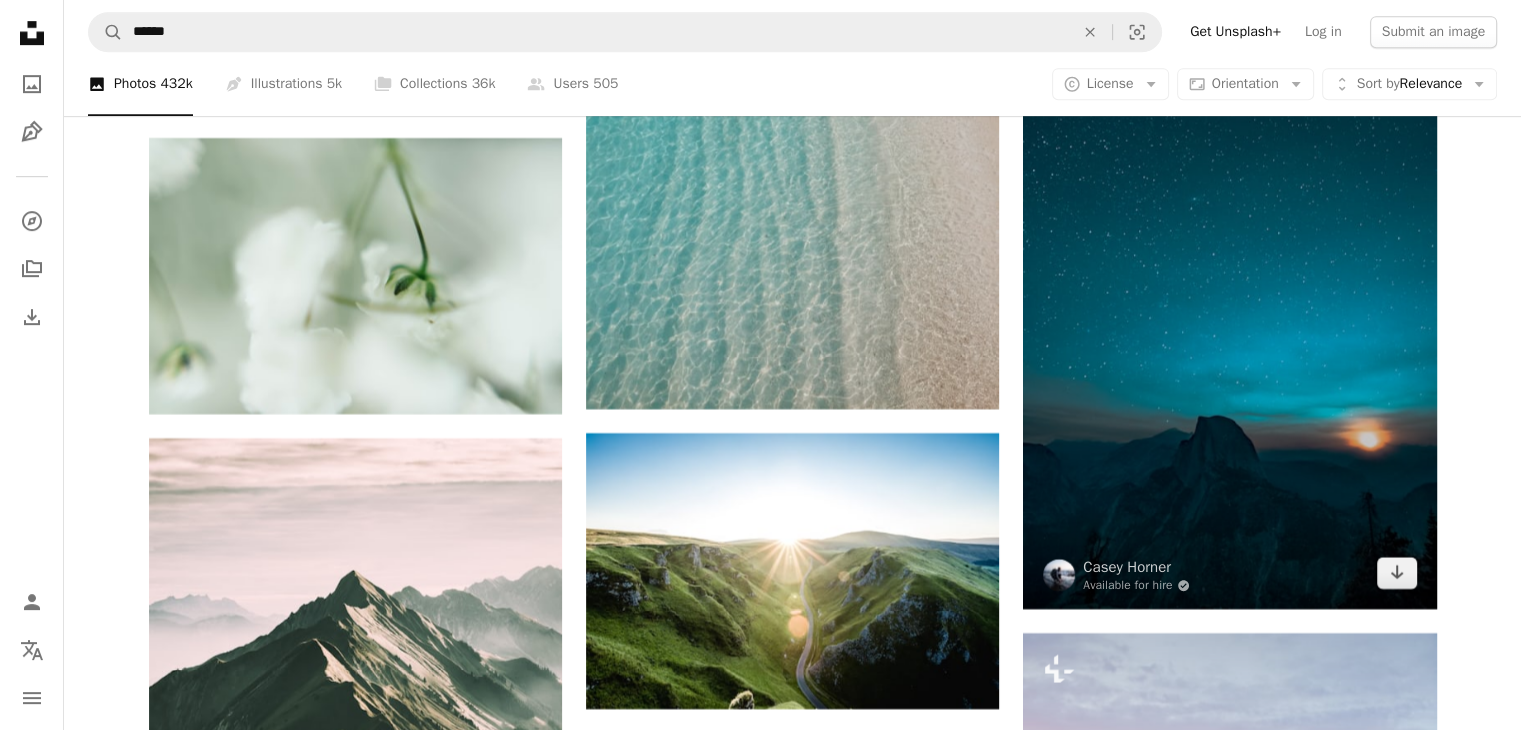scroll, scrollTop: 31600, scrollLeft: 0, axis: vertical 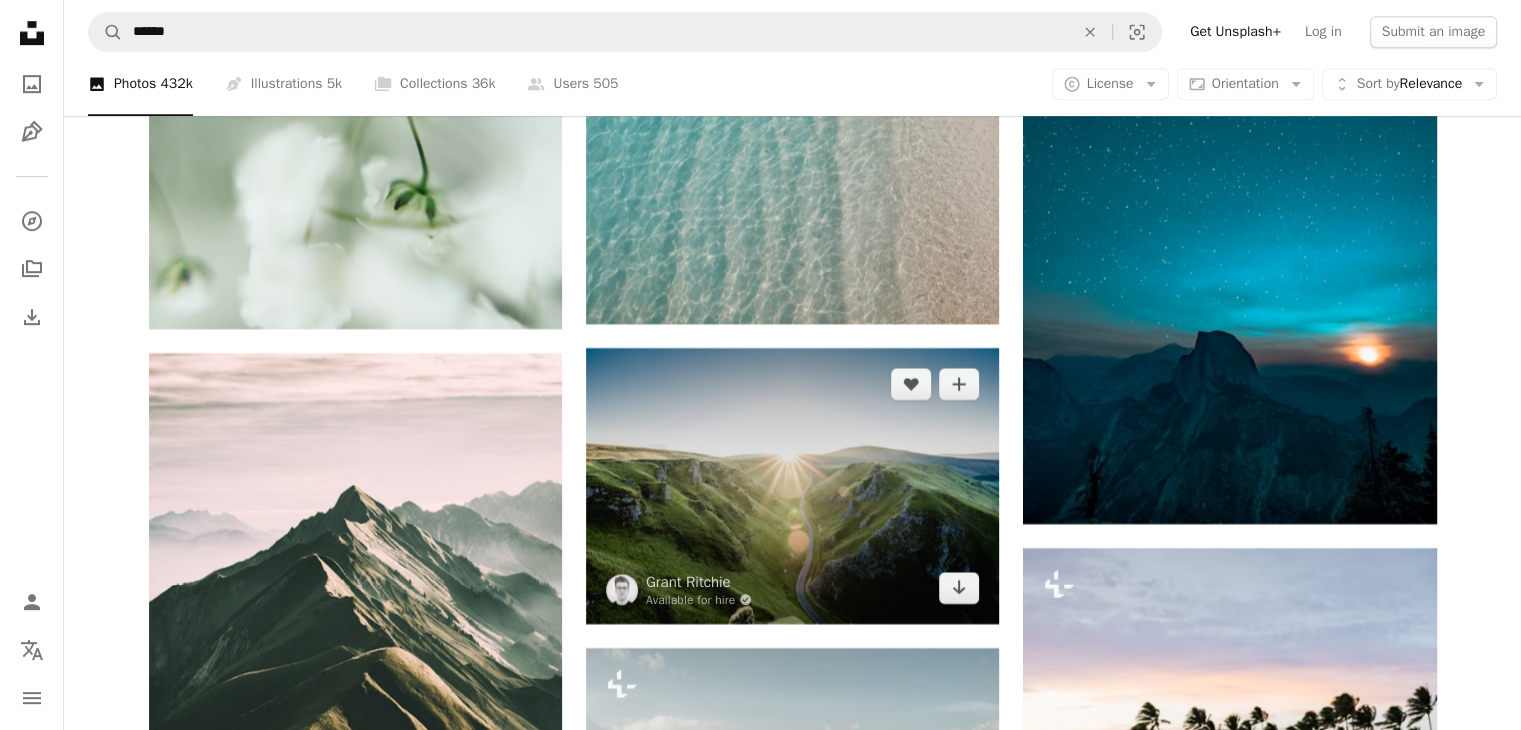 click at bounding box center (792, 485) 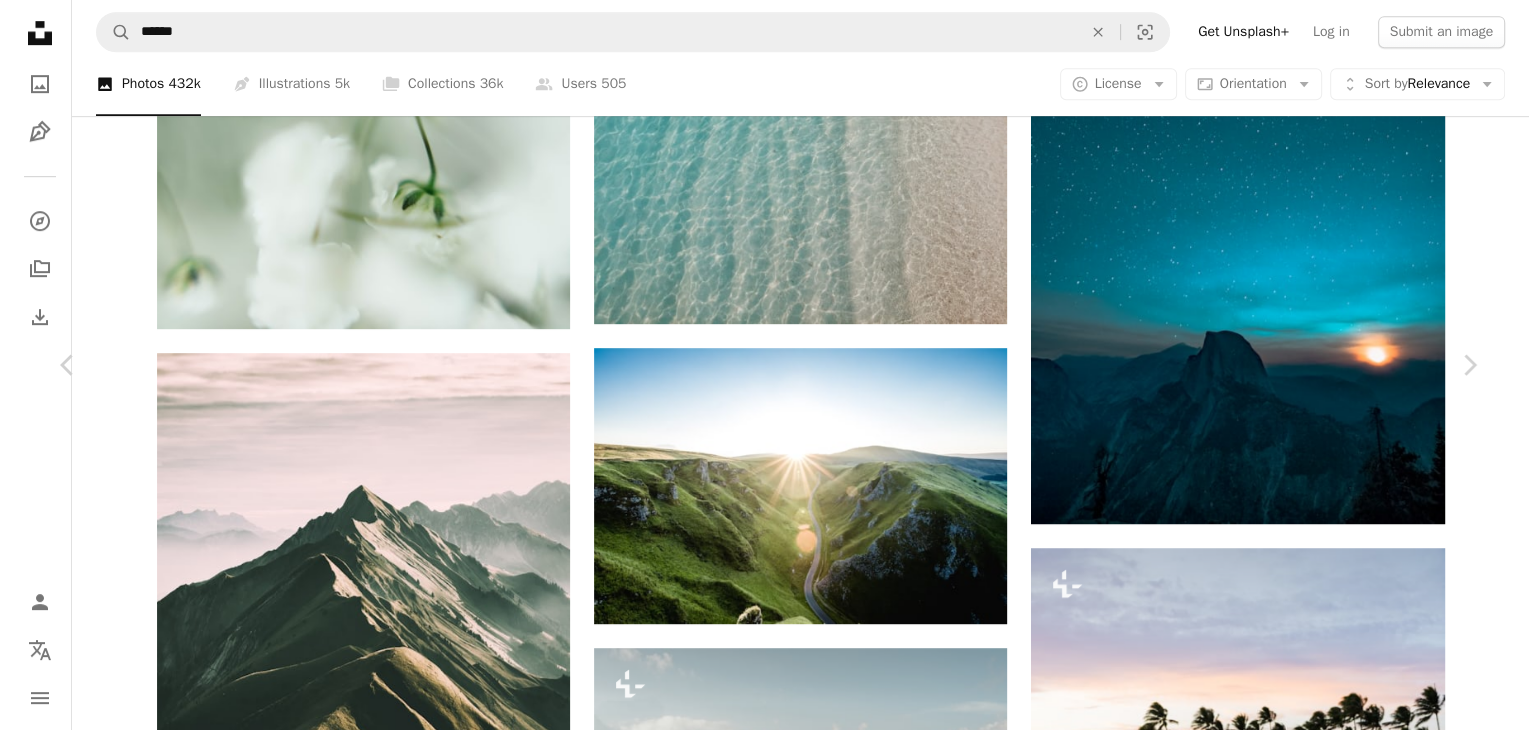 scroll, scrollTop: 31900, scrollLeft: 0, axis: vertical 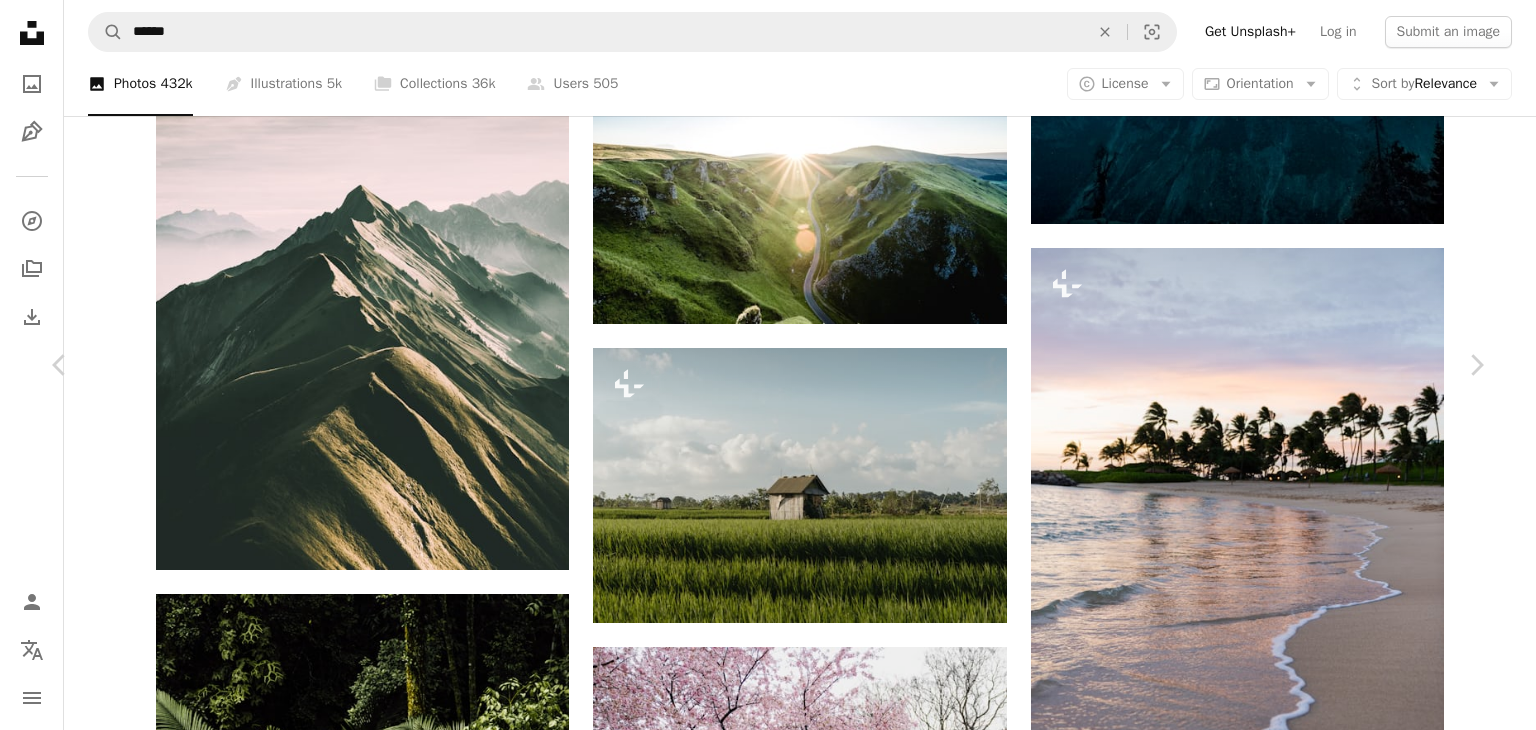 click at bounding box center [341, 14670] 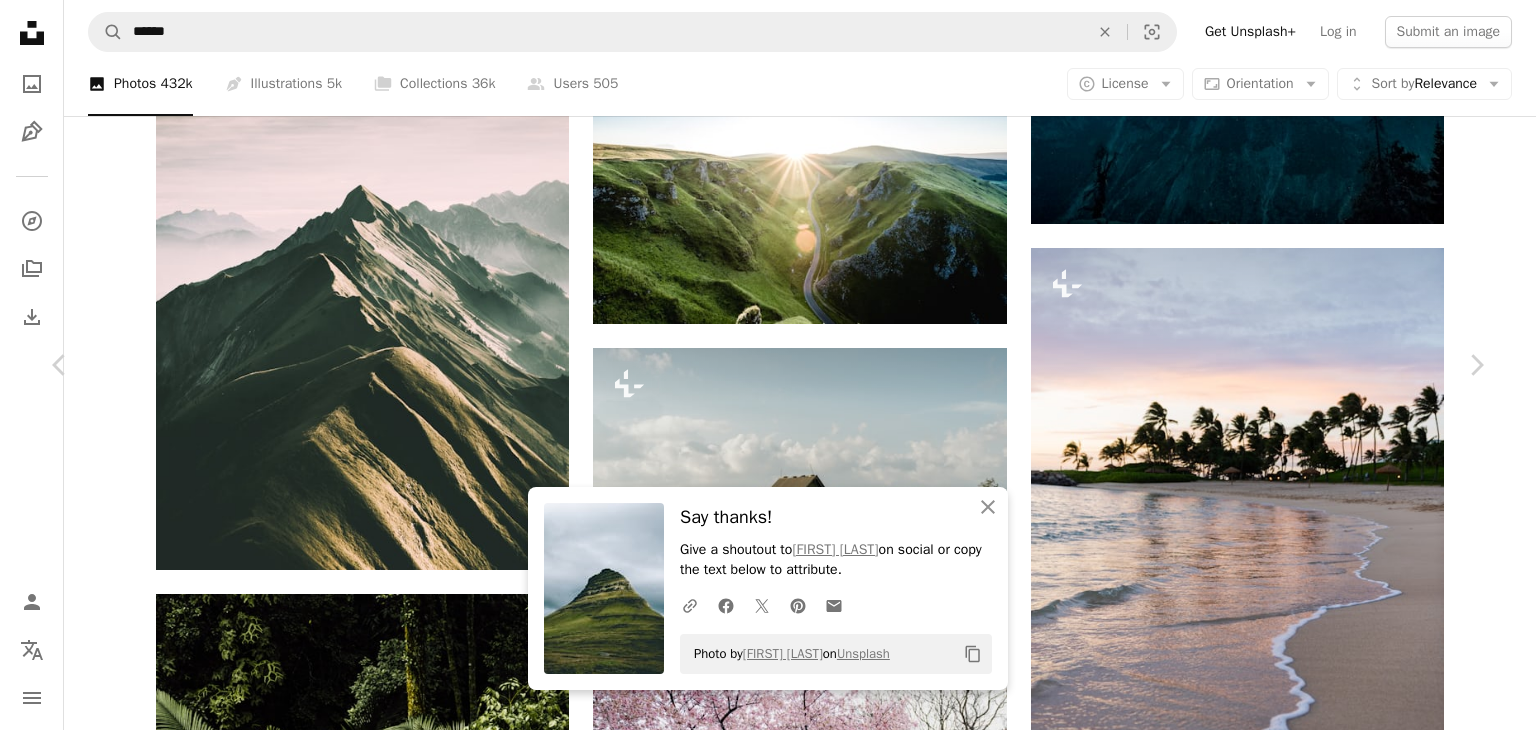 click on "An X shape Chevron left Chevron right An X shape Close Say thanks! Give a shoutout to [NAME] on social or copy the text below to attribute. A URL sharing icon (chains) Facebook icon X (formerly Twitter) icon Pinterest icon An envelope Photo by [NAME] on Unsplash
Copy content [NAME] Available for hire A checkmark inside of a circle A heart A plus sign Edit image Plus sign for Unsplash+ Download free Chevron down Zoom in Views 227,129 Downloads 3,401 A forward-right arrow Share Info icon Info More Actions A map marker Kirkjufell, Iceland Calendar outlined Published on December 2, 2019 Camera NIKON CORPORATION, NIKON D600 Safety Free to use under the Unsplash License travel autumn iceland adventure september wild wilderness kirkjufell grey field outdoors countryside hill grassland mountain range peak mound Creative Commons images Browse premium related images on iStock | Save 20% with code UNSPLASH20 View more on iStock ↗ Related images A heart A plus sign [NAME] For" at bounding box center (768, 14812) 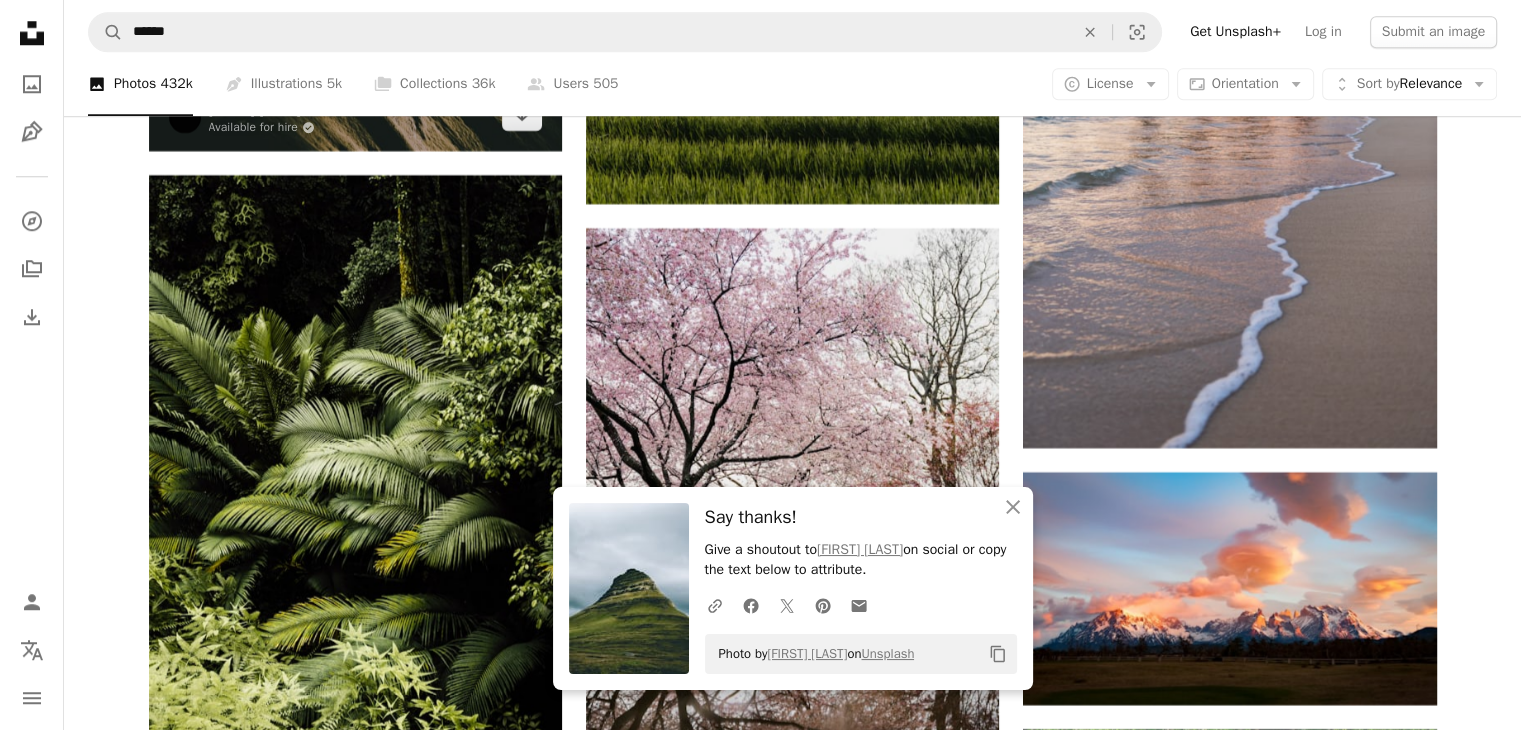 scroll, scrollTop: 32200, scrollLeft: 0, axis: vertical 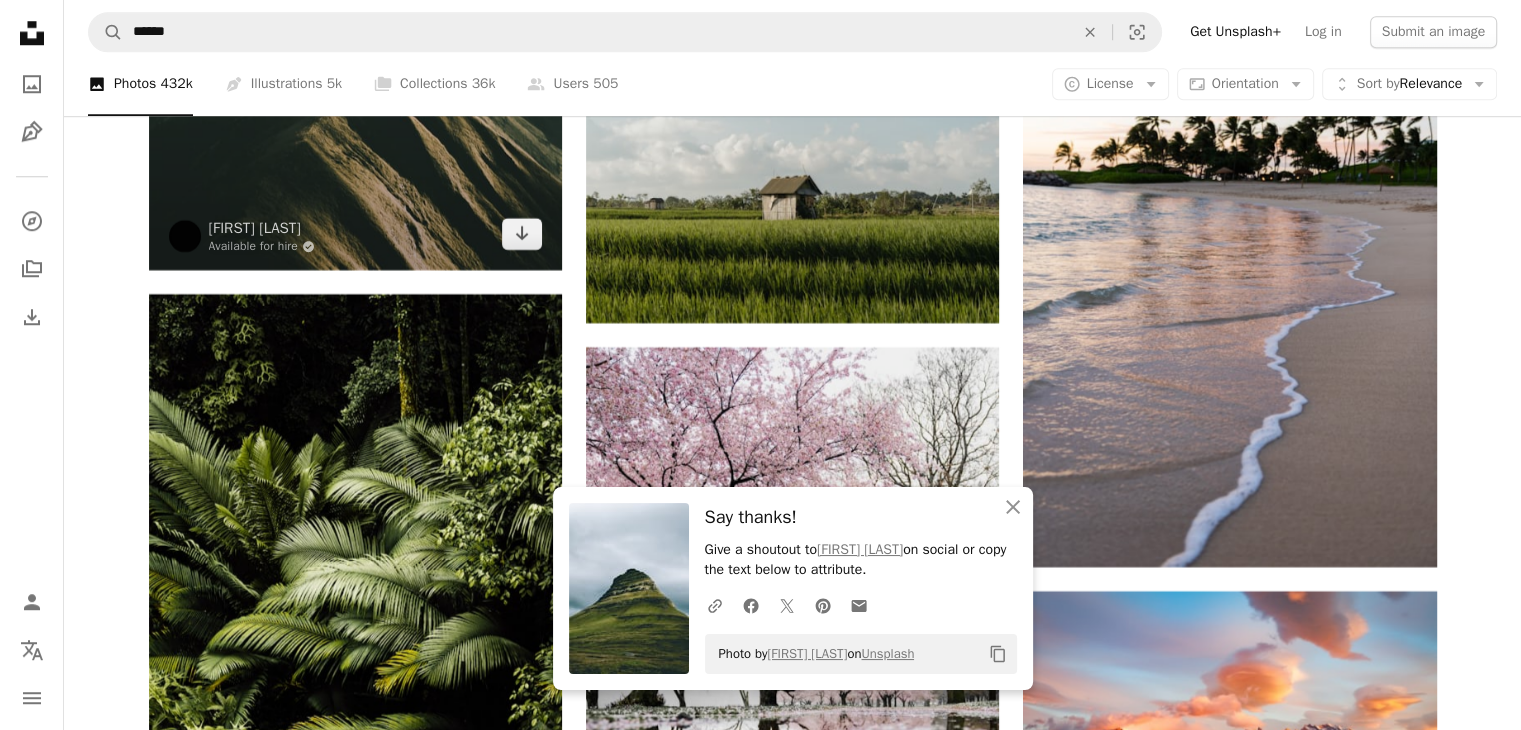 click at bounding box center (355, 11) 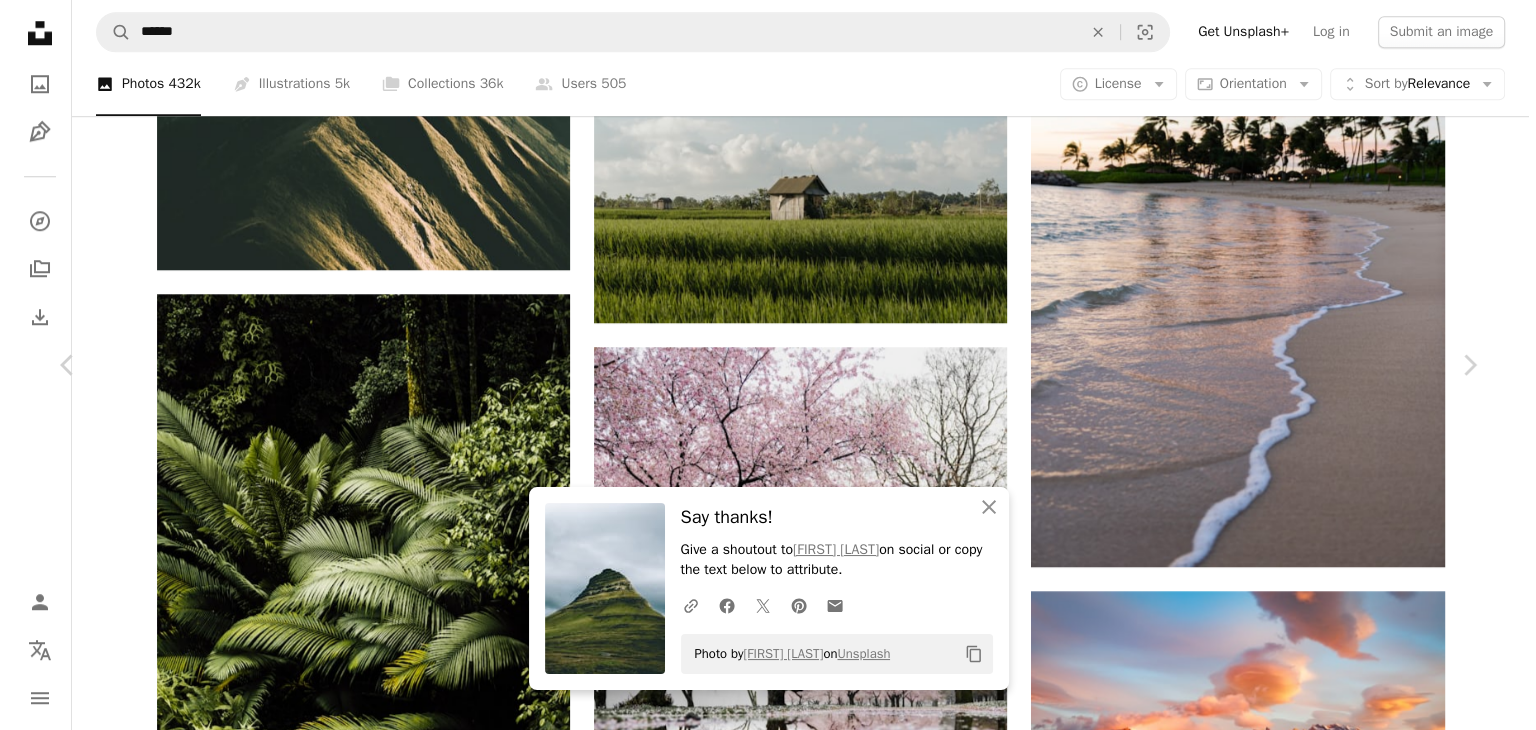 scroll, scrollTop: 32000, scrollLeft: 0, axis: vertical 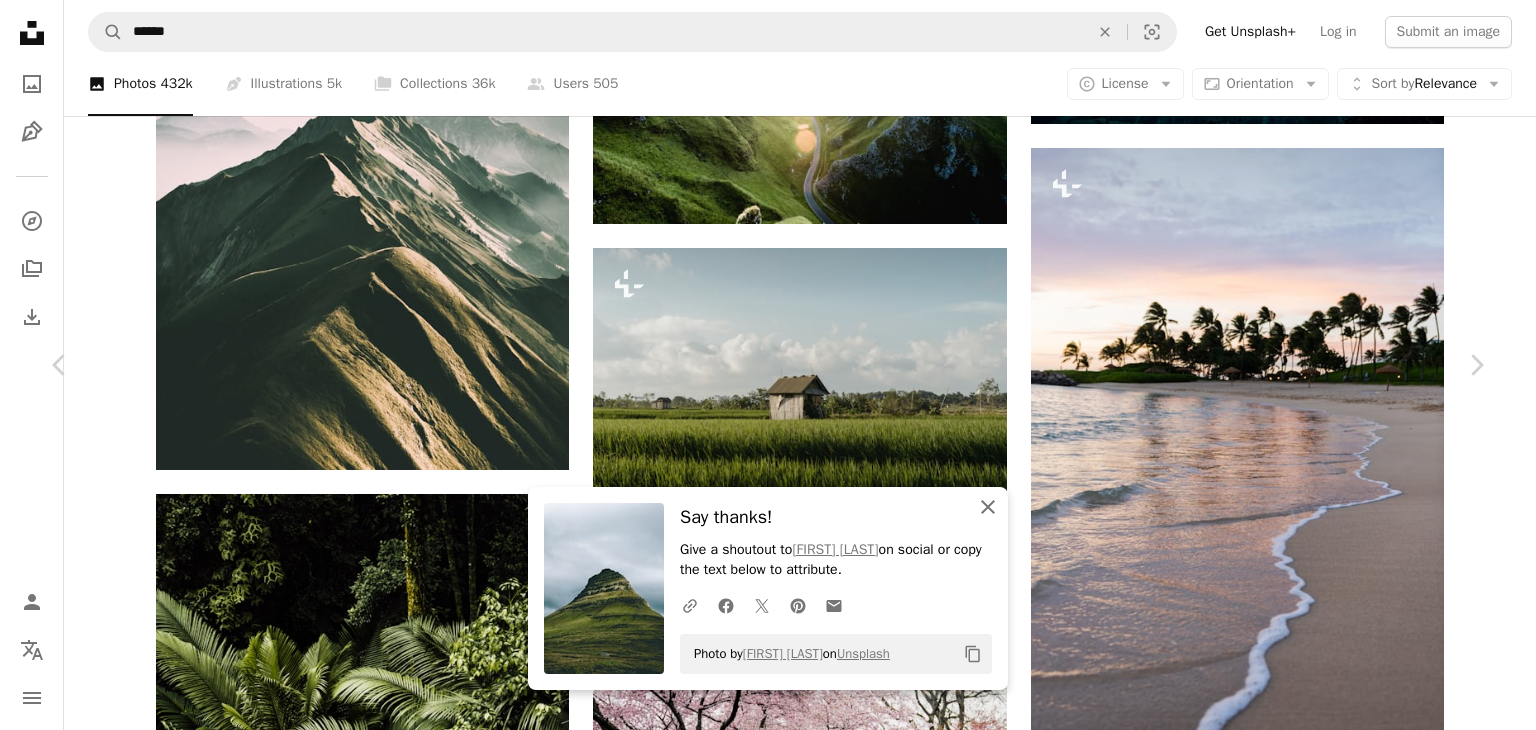 click 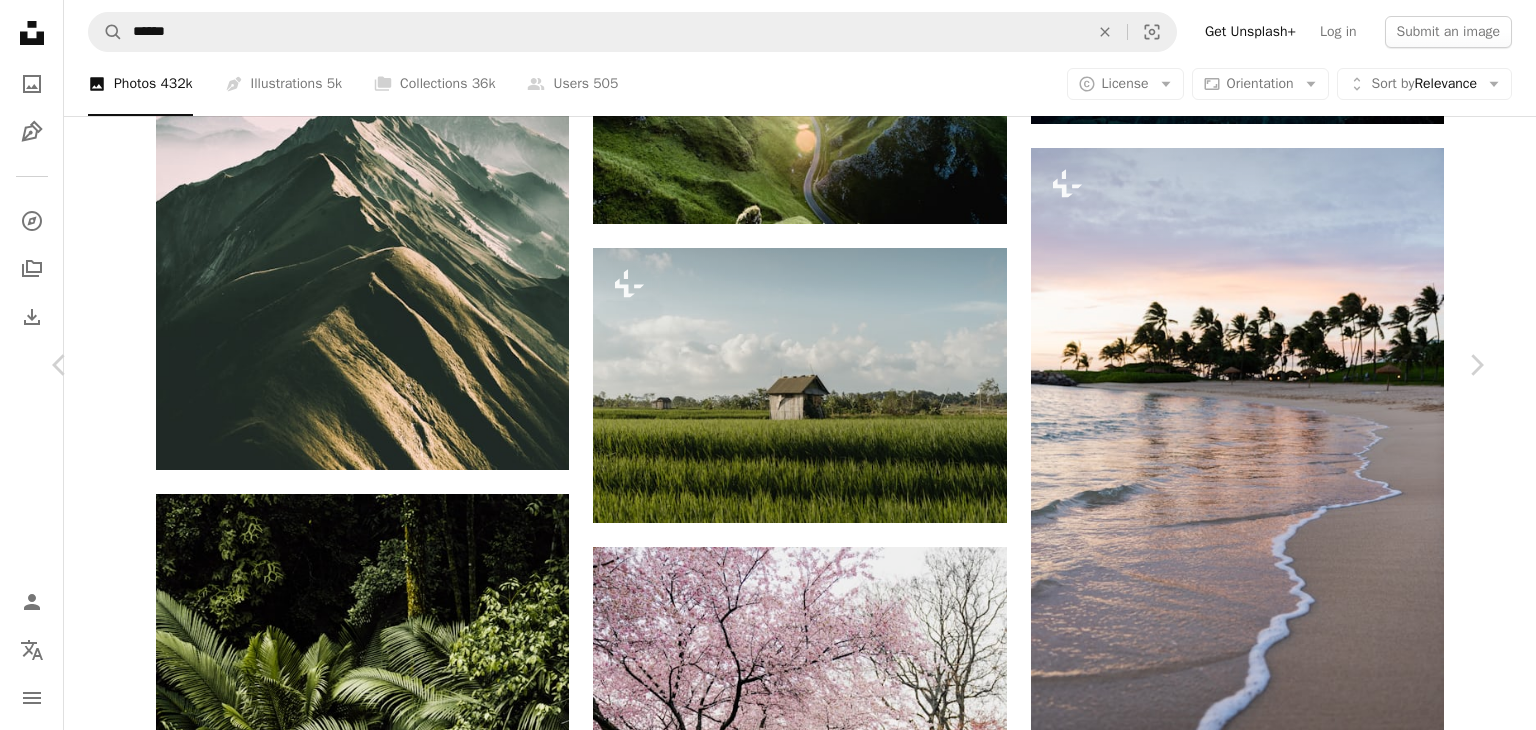 scroll, scrollTop: 6100, scrollLeft: 0, axis: vertical 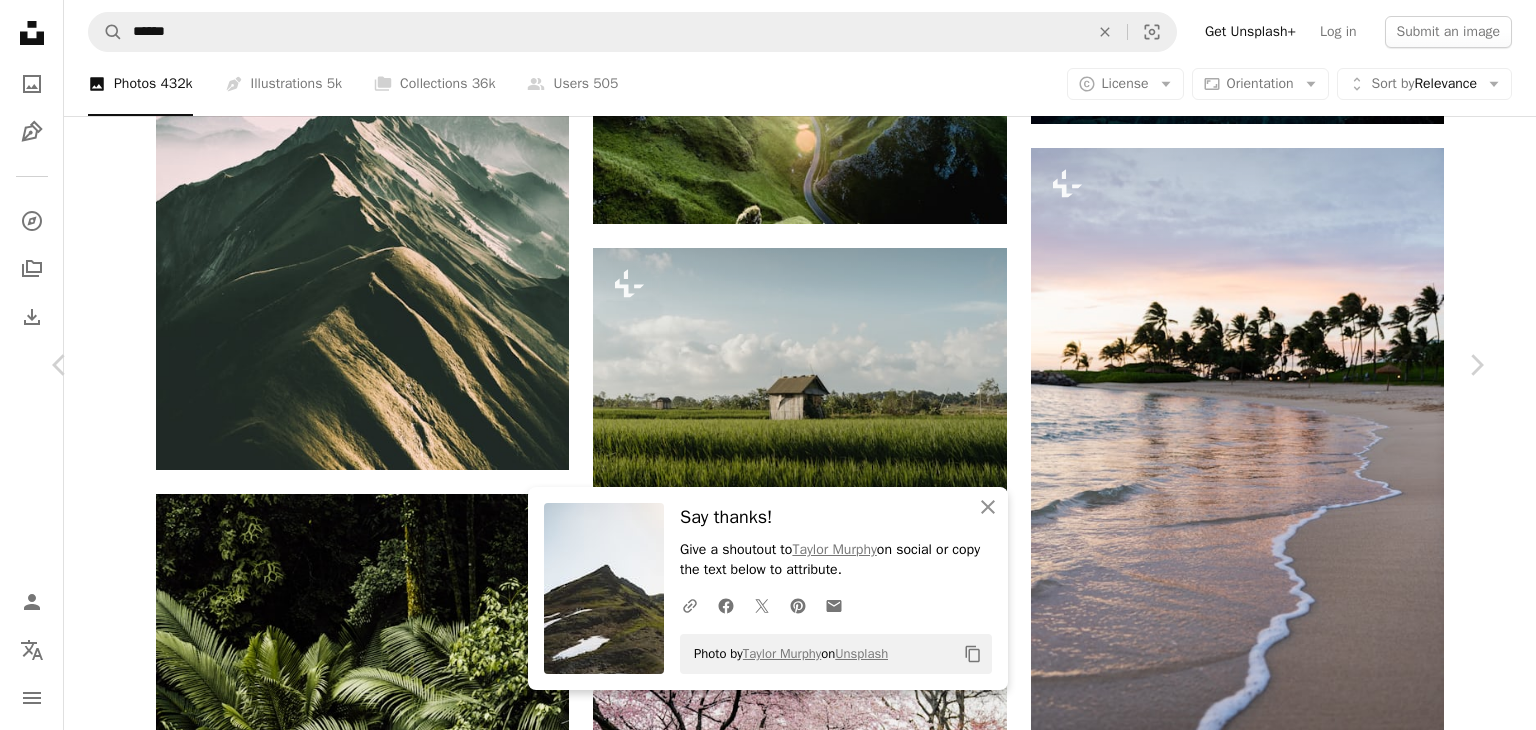 click at bounding box center [1179, 14787] 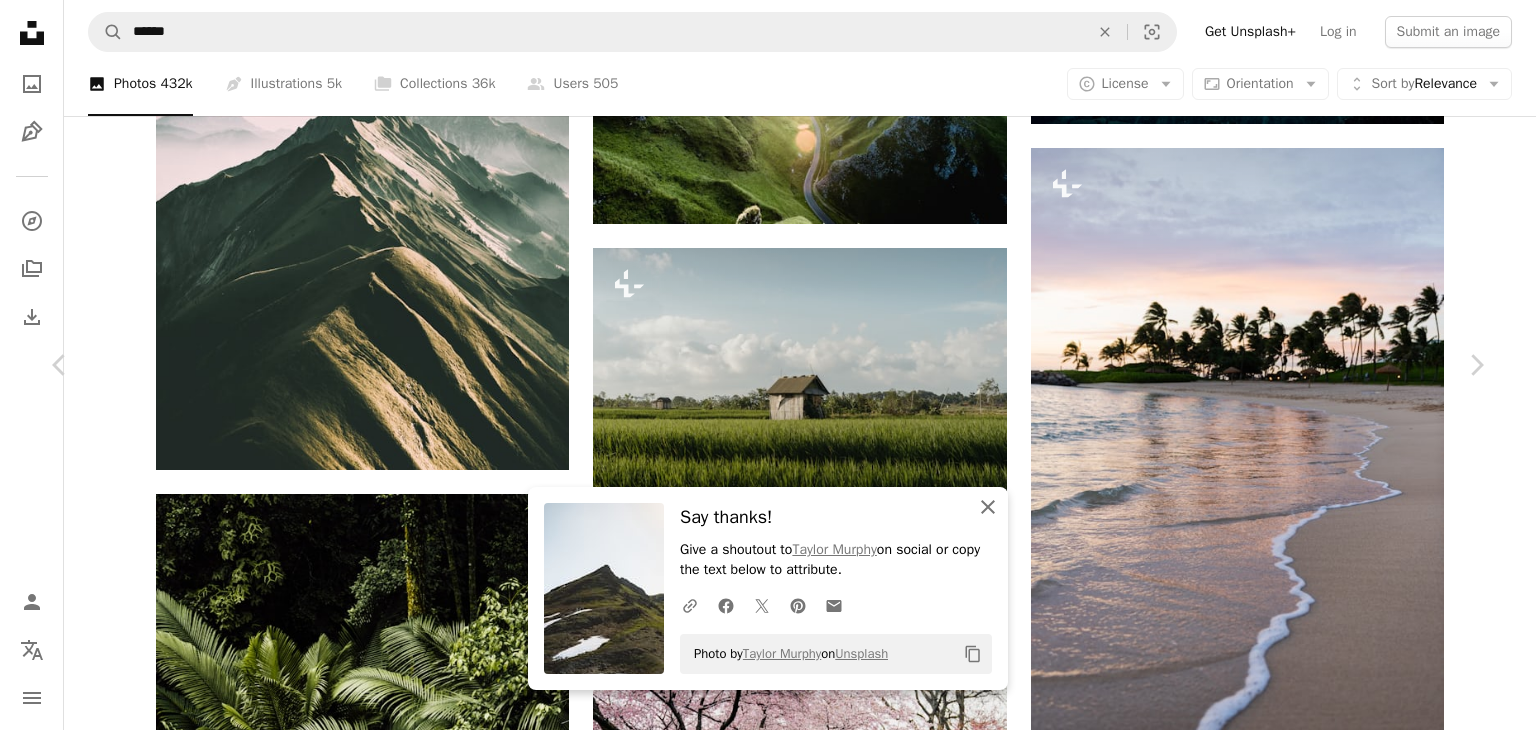 scroll, scrollTop: 0, scrollLeft: 0, axis: both 